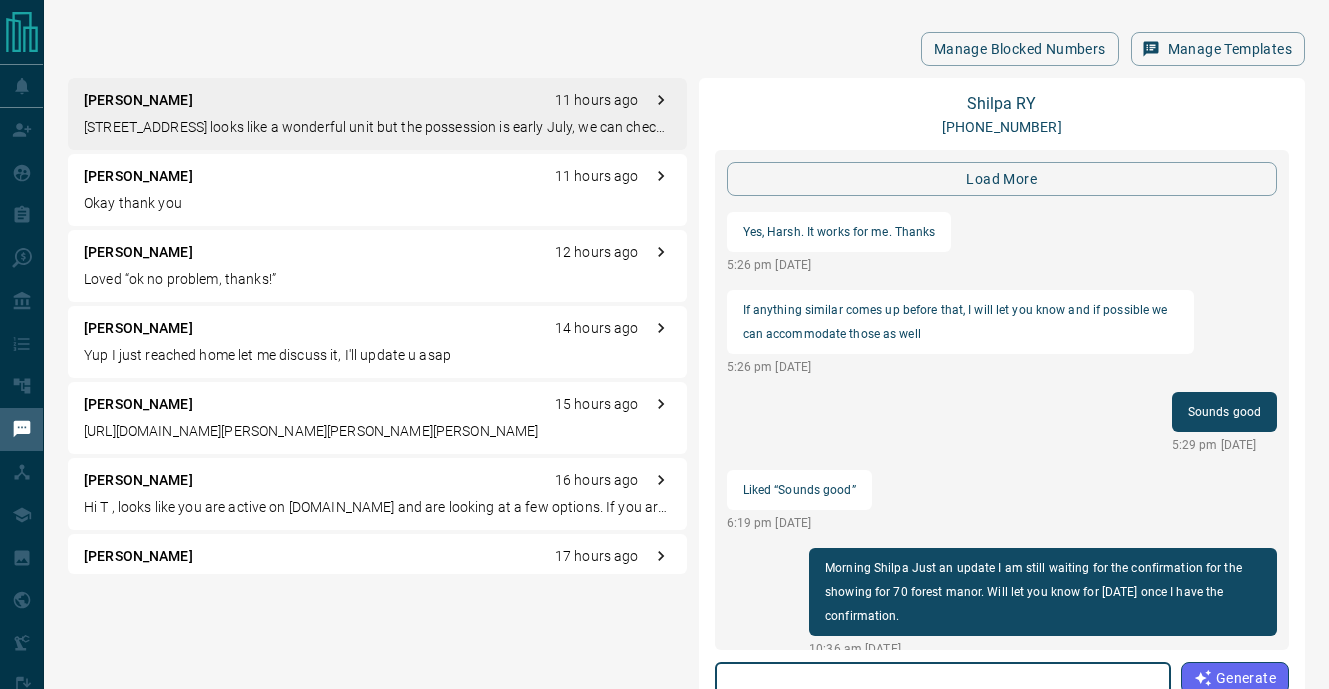scroll, scrollTop: 0, scrollLeft: 0, axis: both 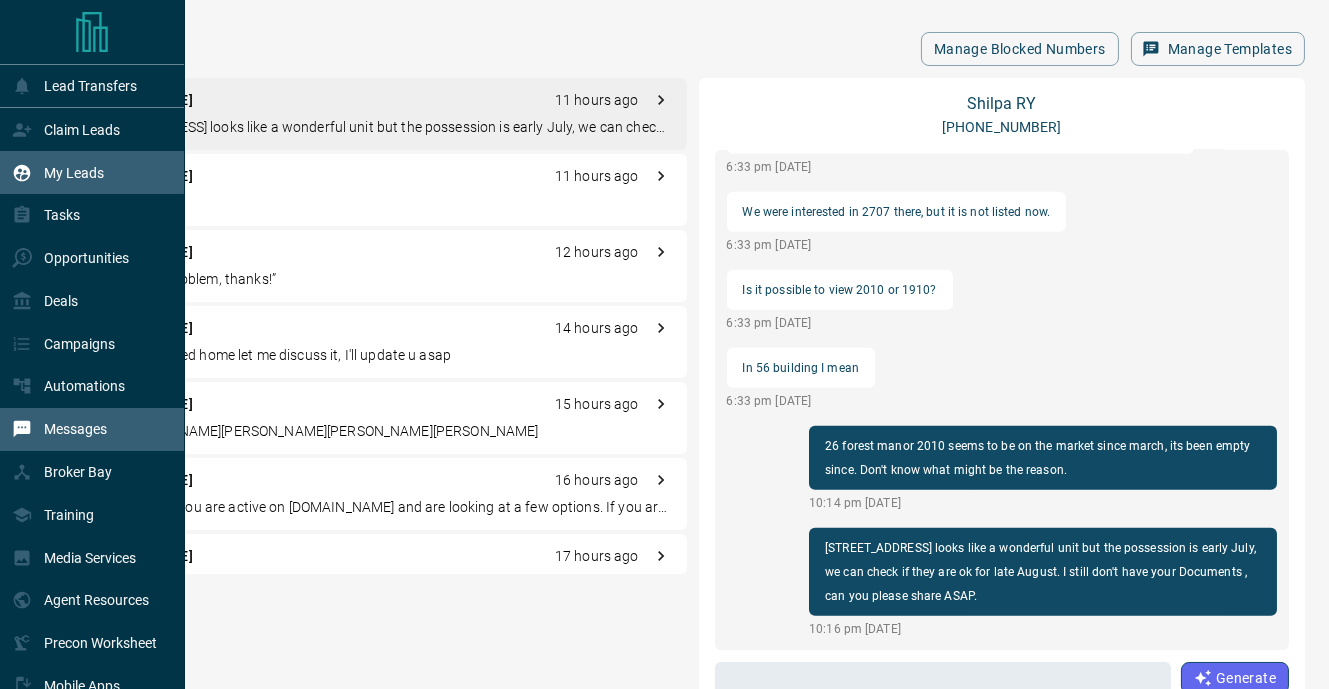 click on "My Leads" at bounding box center [74, 173] 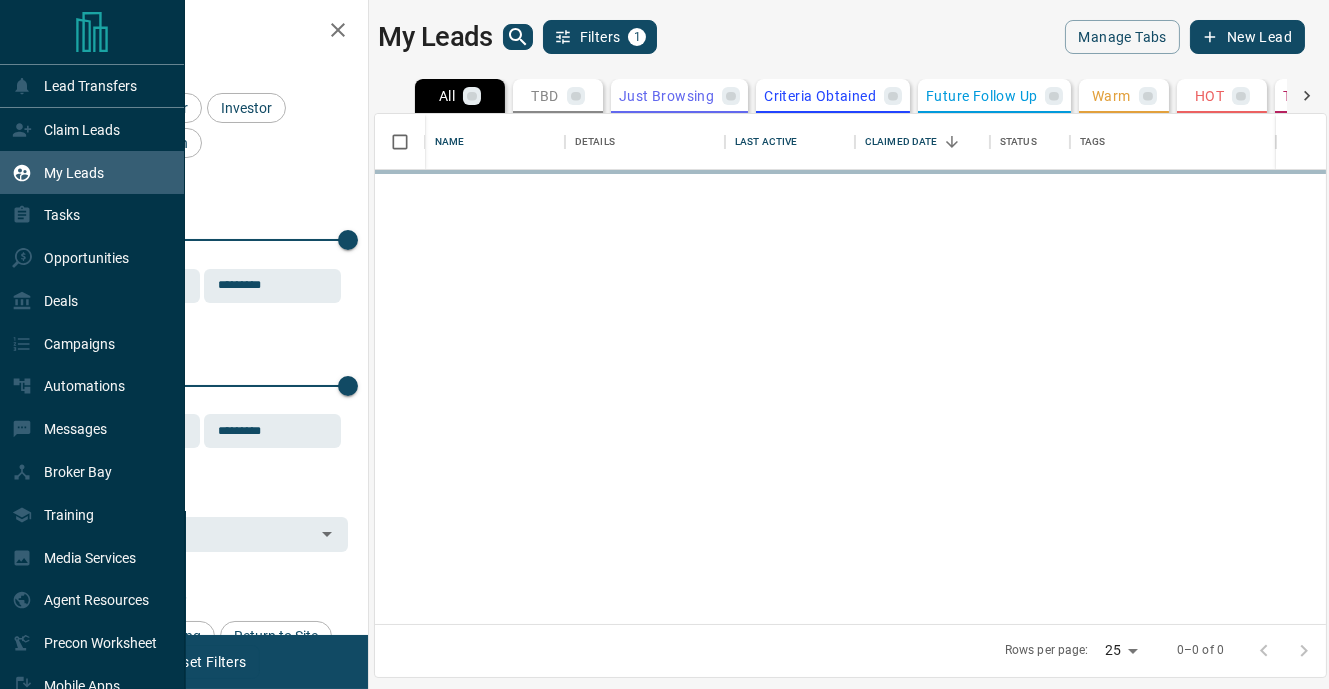 scroll, scrollTop: 0, scrollLeft: 0, axis: both 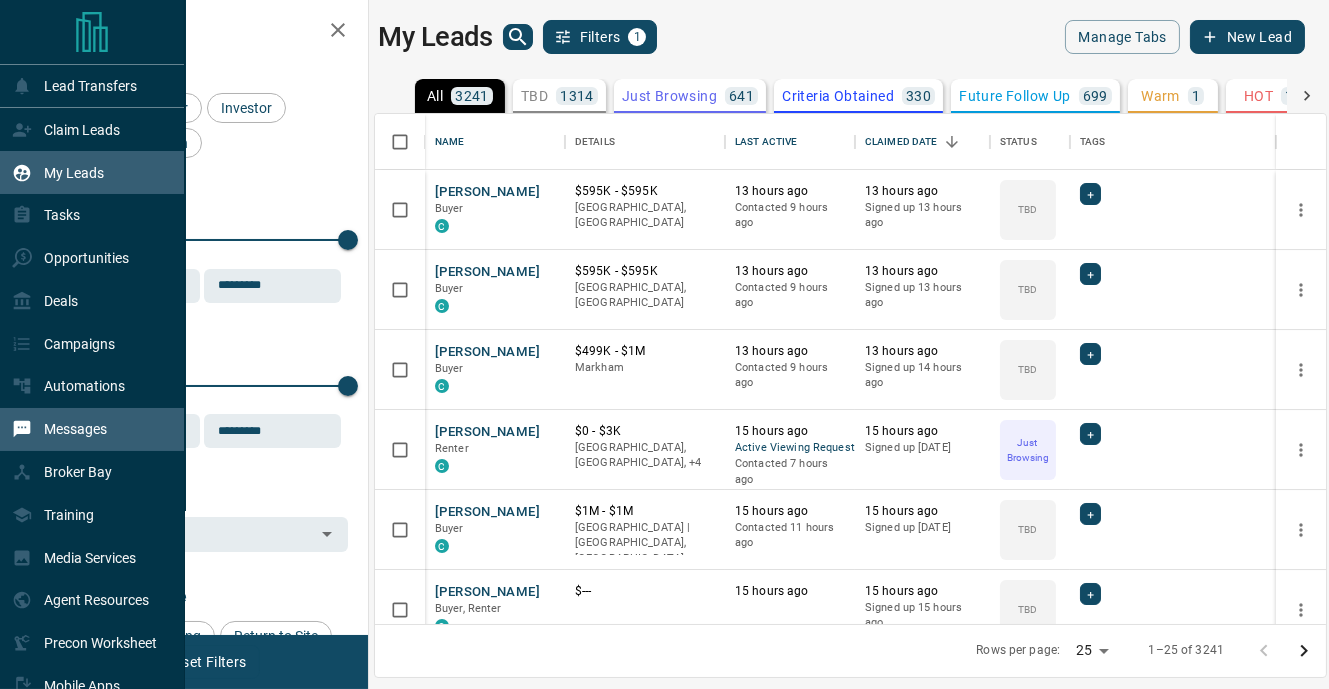 click on "Messages" at bounding box center [75, 429] 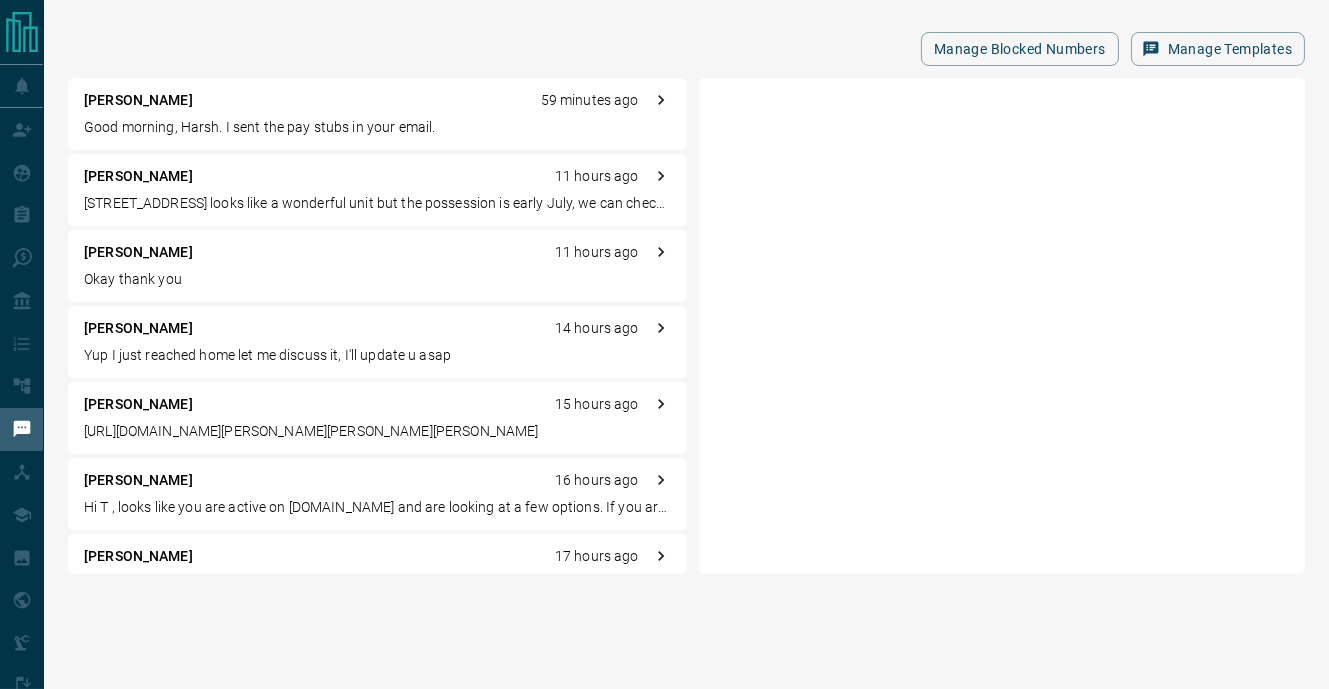 click on "[PERSON_NAME] 59 minutes ago Good morning, Harsh. I sent the pay stubs in your email." at bounding box center [377, 114] 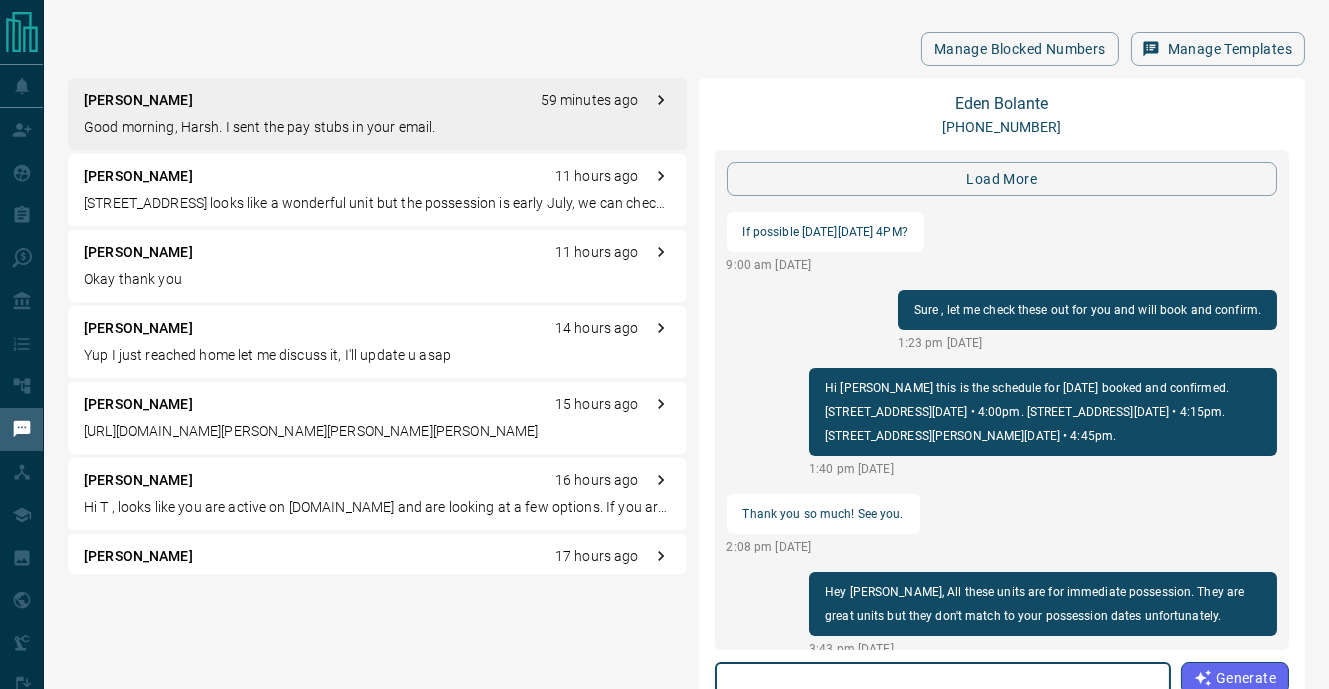 scroll, scrollTop: 2209, scrollLeft: 0, axis: vertical 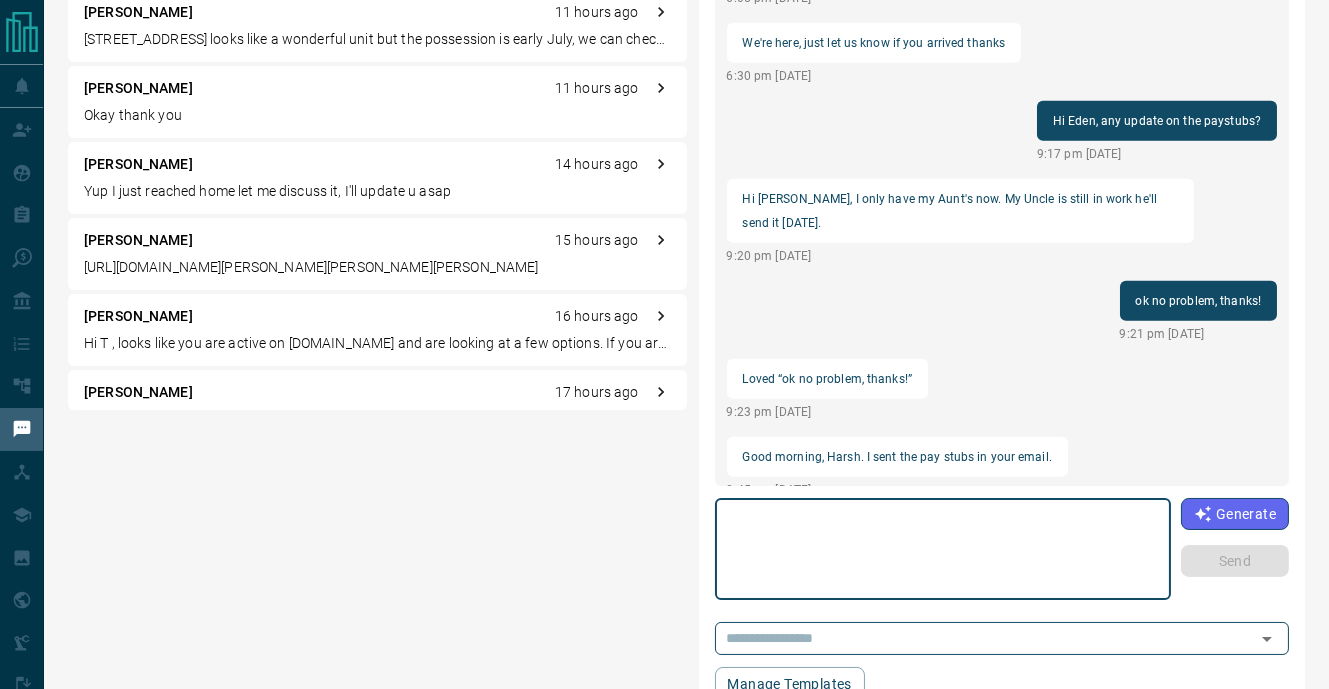 click at bounding box center (943, 549) 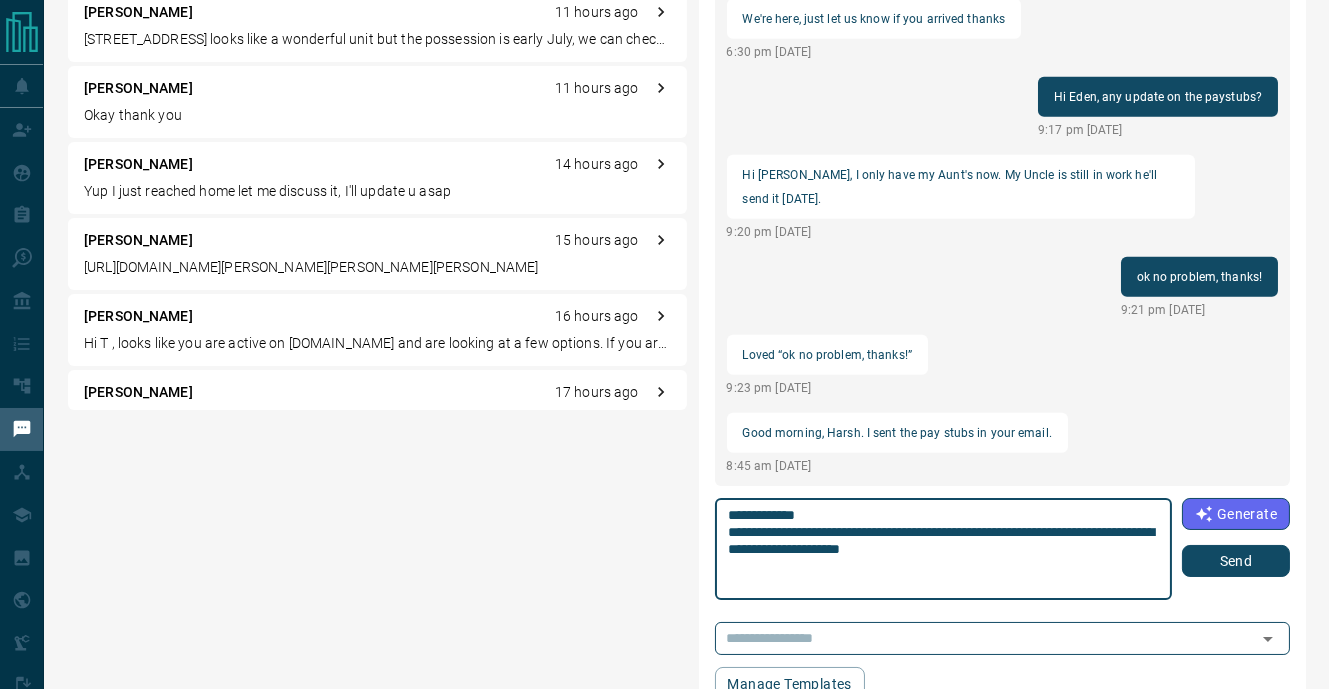 click on "**********" at bounding box center (943, 549) 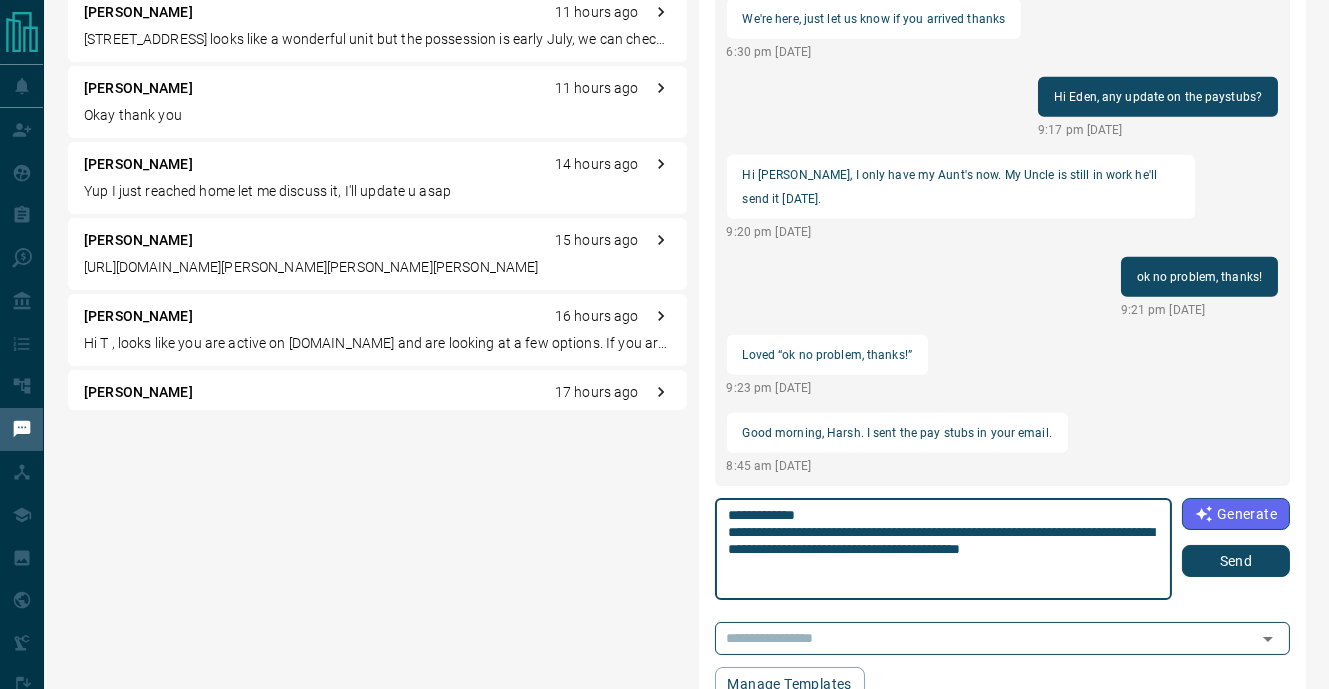 click on "**********" at bounding box center (943, 549) 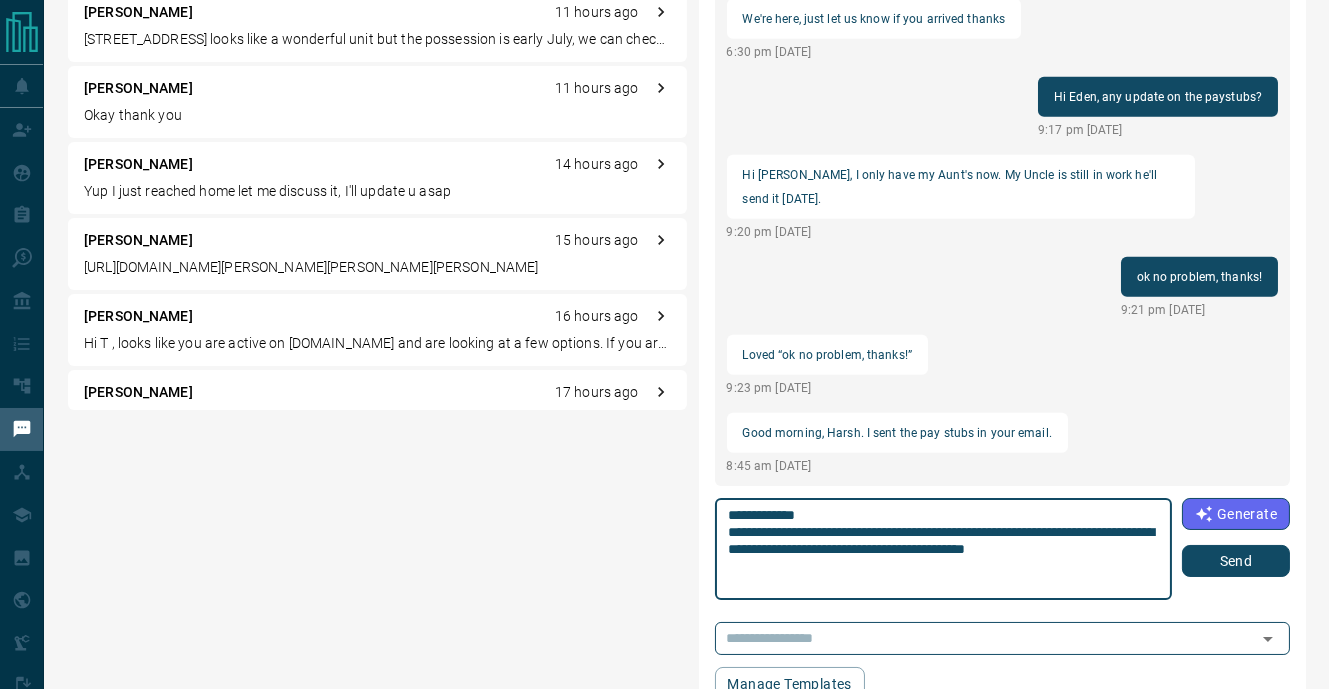 type on "**********" 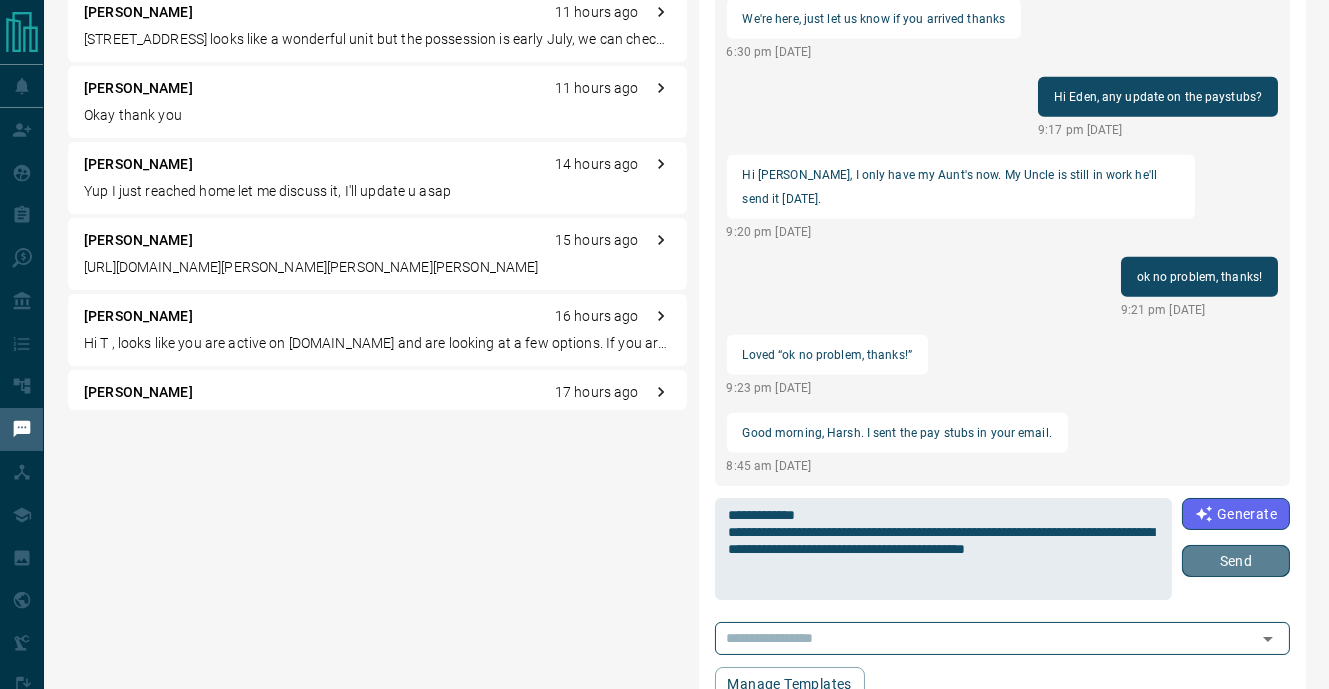 click on "Send" at bounding box center (1236, 561) 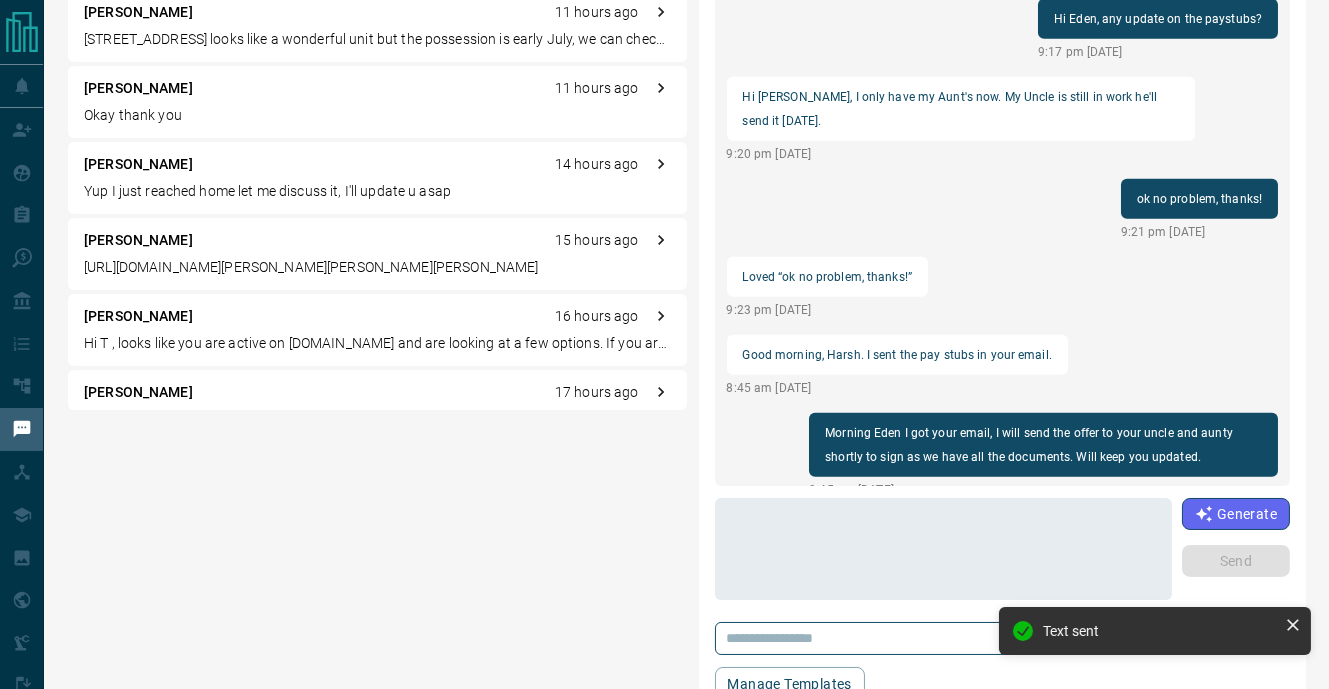 scroll, scrollTop: 2233, scrollLeft: 0, axis: vertical 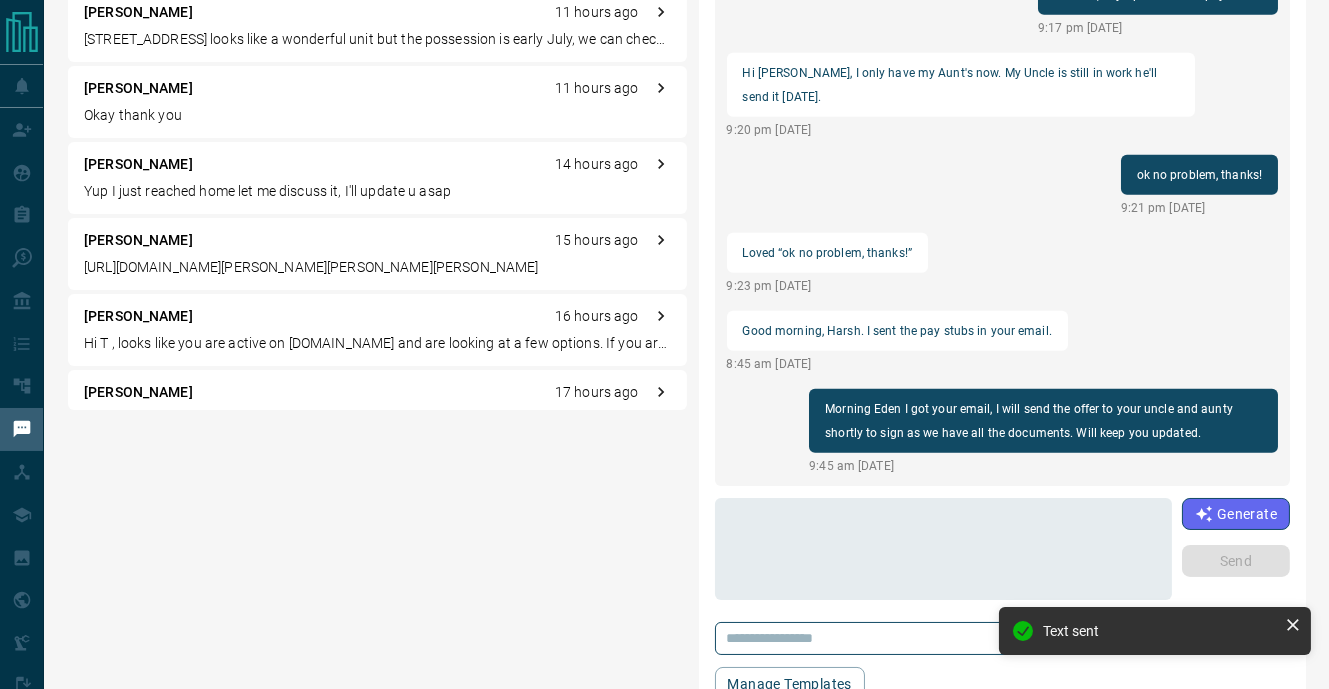 click on "[PERSON_NAME] [PHONE_NUMBER] load more Sure , let me check these out for you and will book and confirm. 1:23 pm [DATE] Hi Eden this is the schedule for [DATE] booked and confirmed.
[STREET_ADDRESS][DATE] • 4:00pm.
[STREET_ADDRESS][DATE] • 4:15pm.
[STREET_ADDRESS][PERSON_NAME][DATE] • 4:45pm. 1:40 pm [DATE] Thank you so much! See you. 2:08 pm [DATE] Hey [PERSON_NAME], All these units are for immediate possession. They are great units but they don't match to your possession dates unfortunately. 3:43 pm [DATE] How long does it take for us to move in? We are trying to ask for immediate release here as we are concern for our safety also. 3:45 pm [DATE] Oh ok, let me know what they say and if they agree? 6:57 pm [DATE] It would take 1 week minimum but 15 days is better 6:58 pm [DATE] They haven't responded yet. I'll let you know. 8:14 pm [DATE] If it's available for viewing [DATE] at 10 or 11am we can check it 8:17 pm [DATE] 8:33 am [DATE] Okay thank you" at bounding box center [1003, 315] 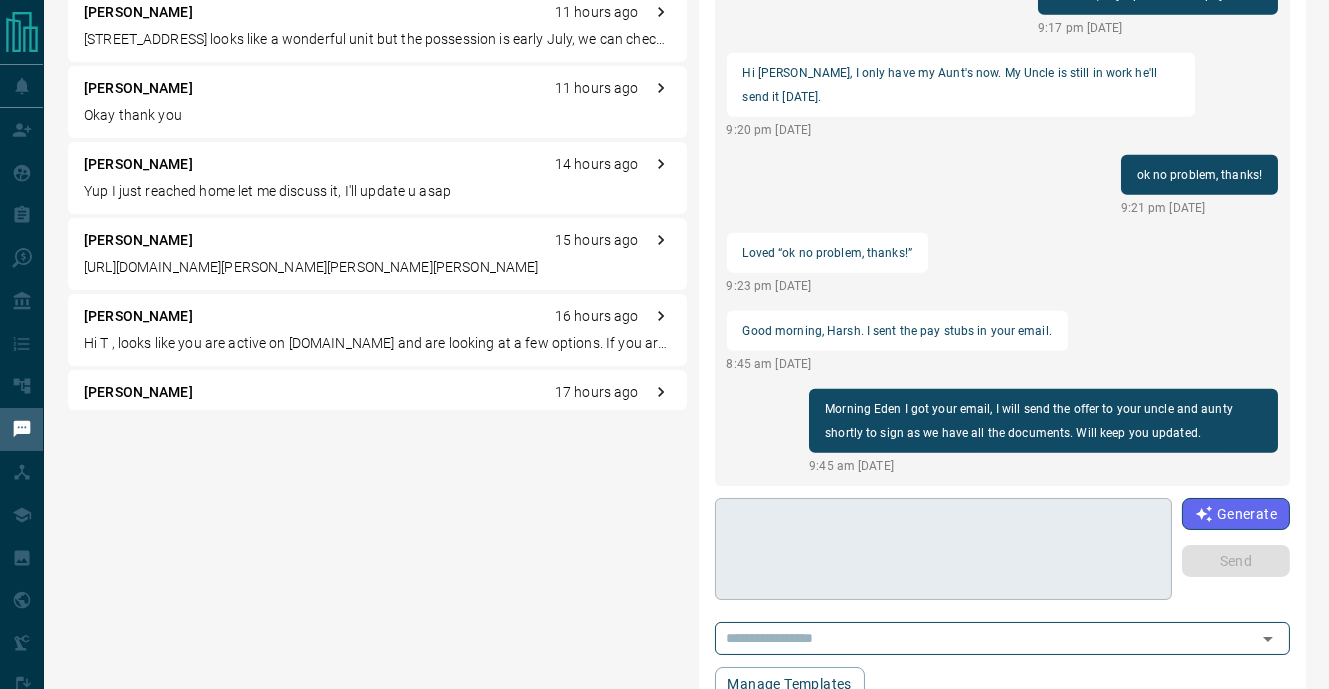 click at bounding box center [943, 549] 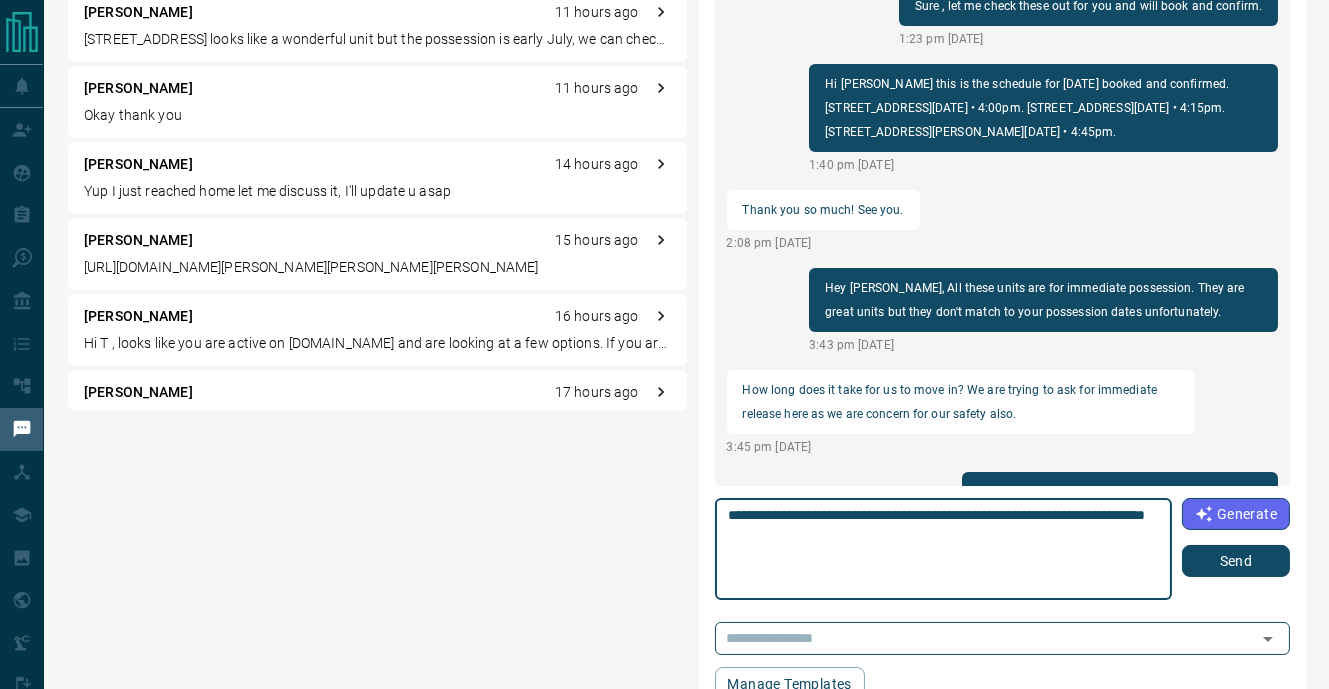 scroll, scrollTop: 0, scrollLeft: 0, axis: both 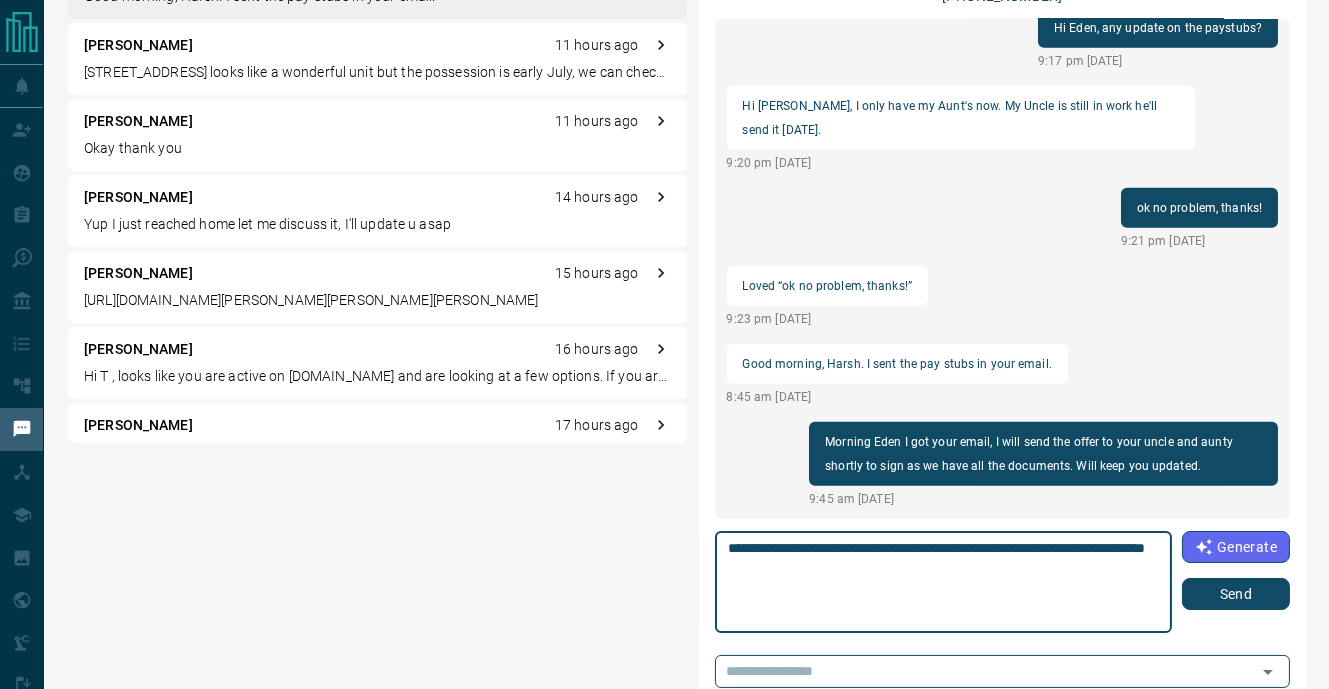 click on "**********" at bounding box center [943, 582] 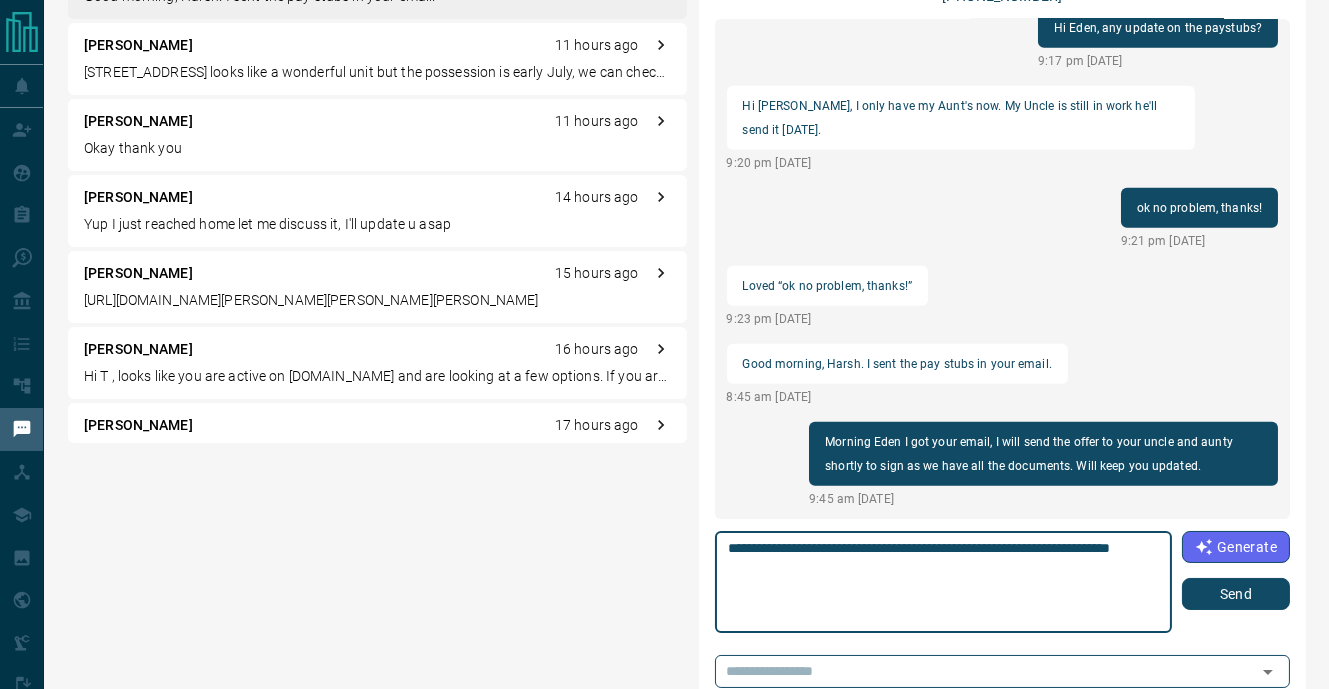 type on "**********" 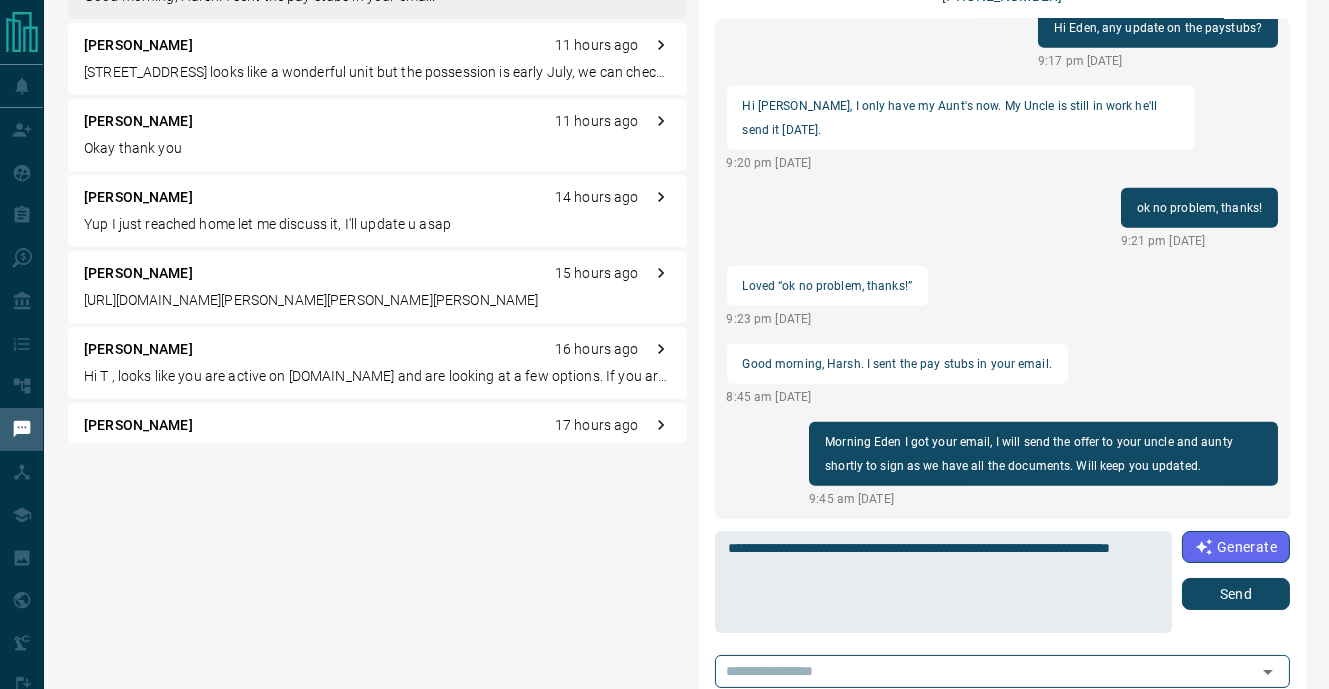 click on "Send" at bounding box center [1236, 594] 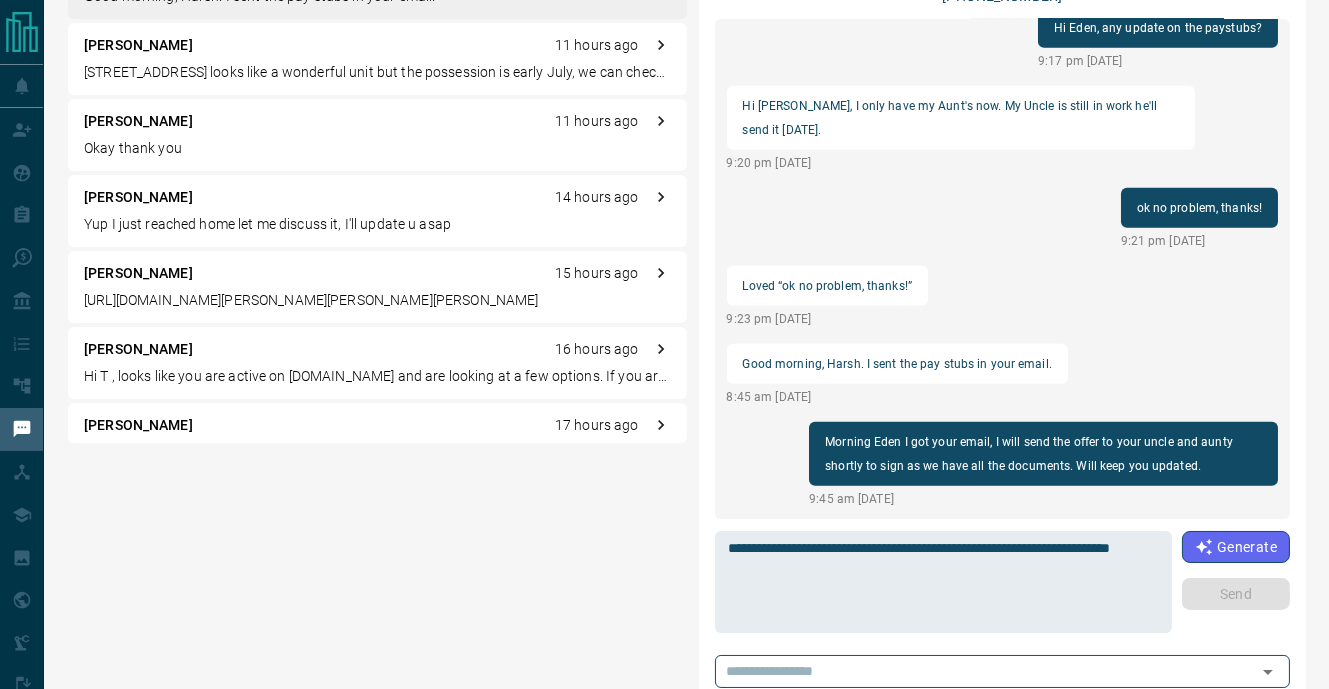 type 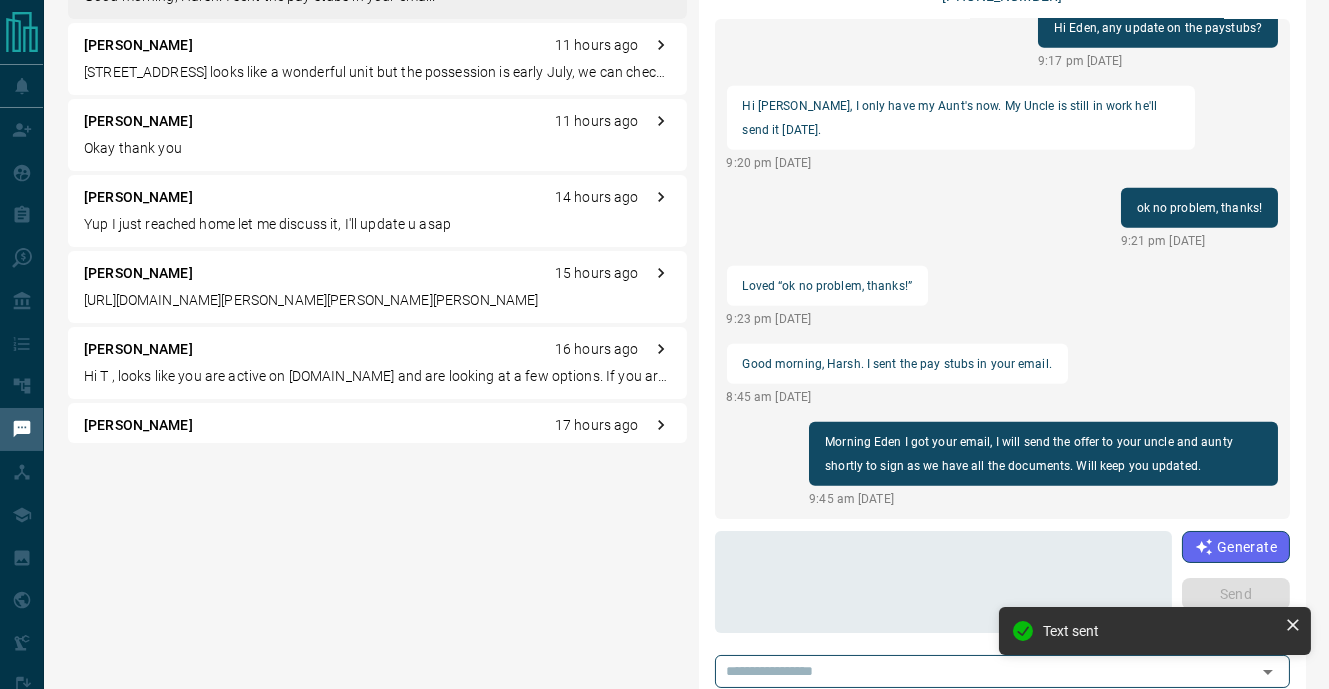 scroll, scrollTop: 2233, scrollLeft: 0, axis: vertical 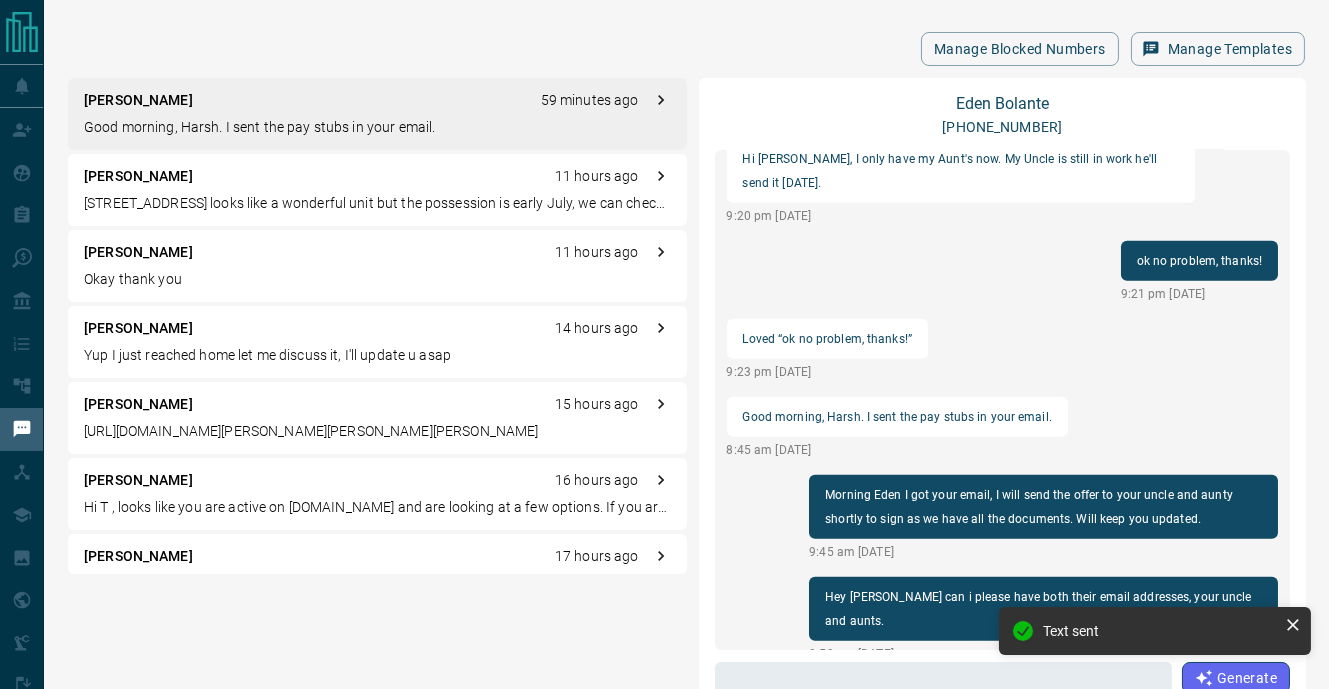 click on "[STREET_ADDRESS] looks like a wonderful unit but the possession is early July, we can check if they are ok for late August. I still don't have your Documents , can you please share ASAP." at bounding box center (377, 203) 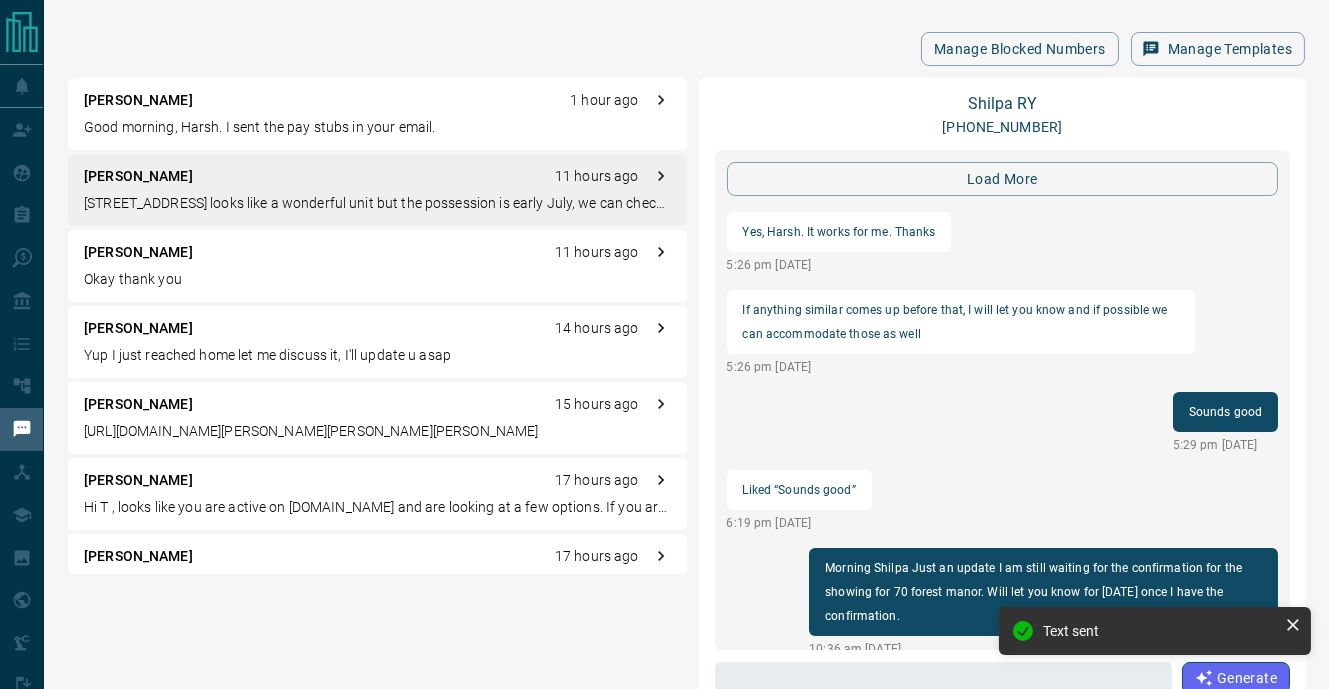 scroll, scrollTop: 2353, scrollLeft: 0, axis: vertical 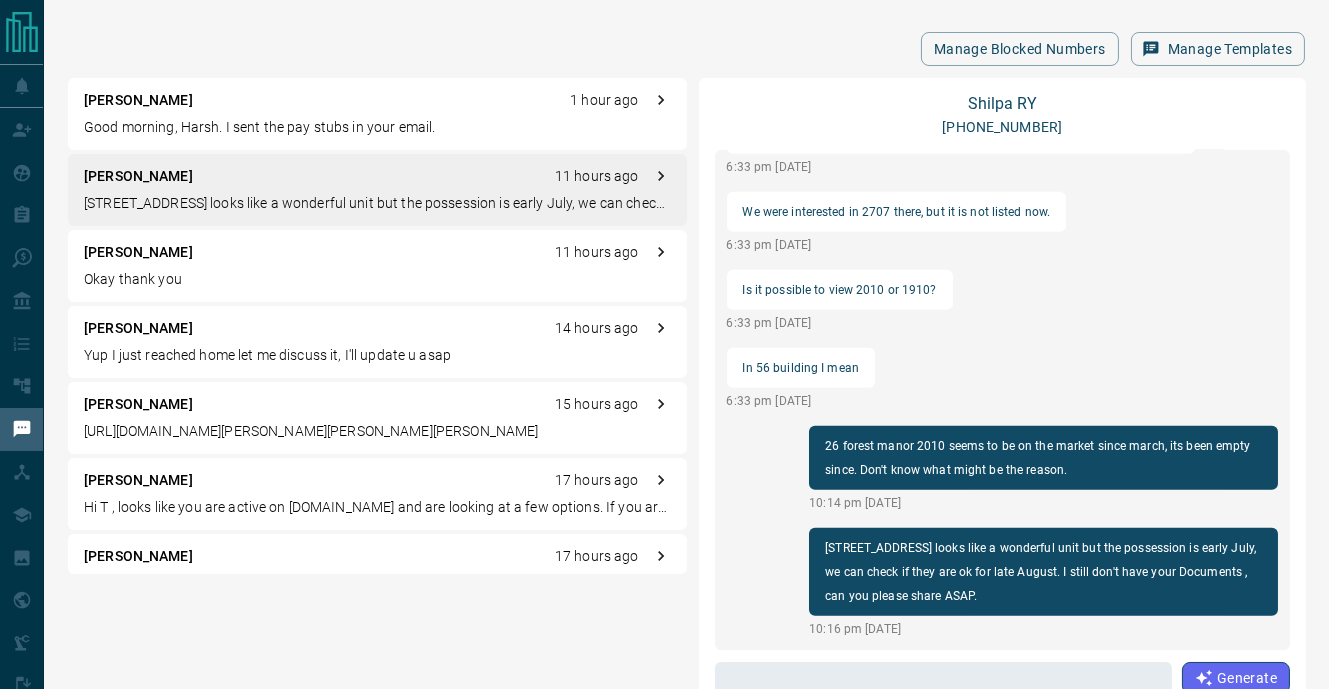 click on "Good morning, Harsh. I sent the pay stubs in your email." at bounding box center (377, 127) 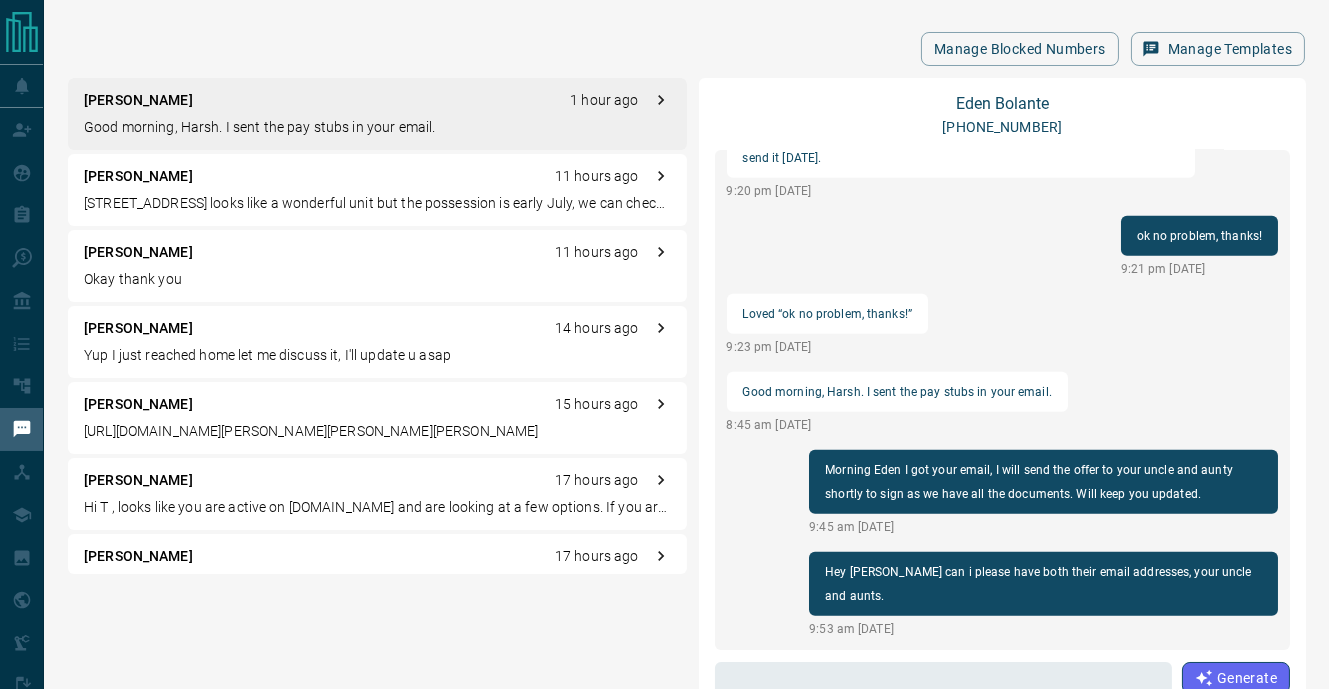 scroll, scrollTop: 2233, scrollLeft: 0, axis: vertical 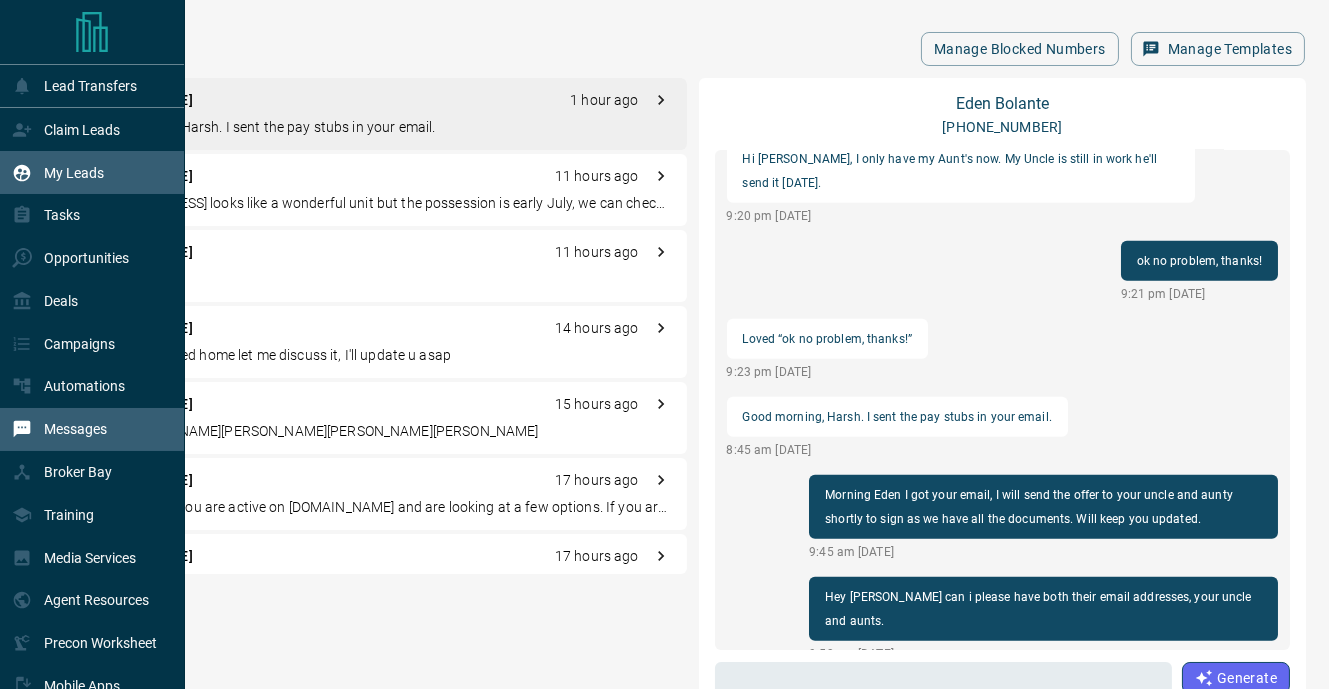 click on "My Leads" at bounding box center (74, 173) 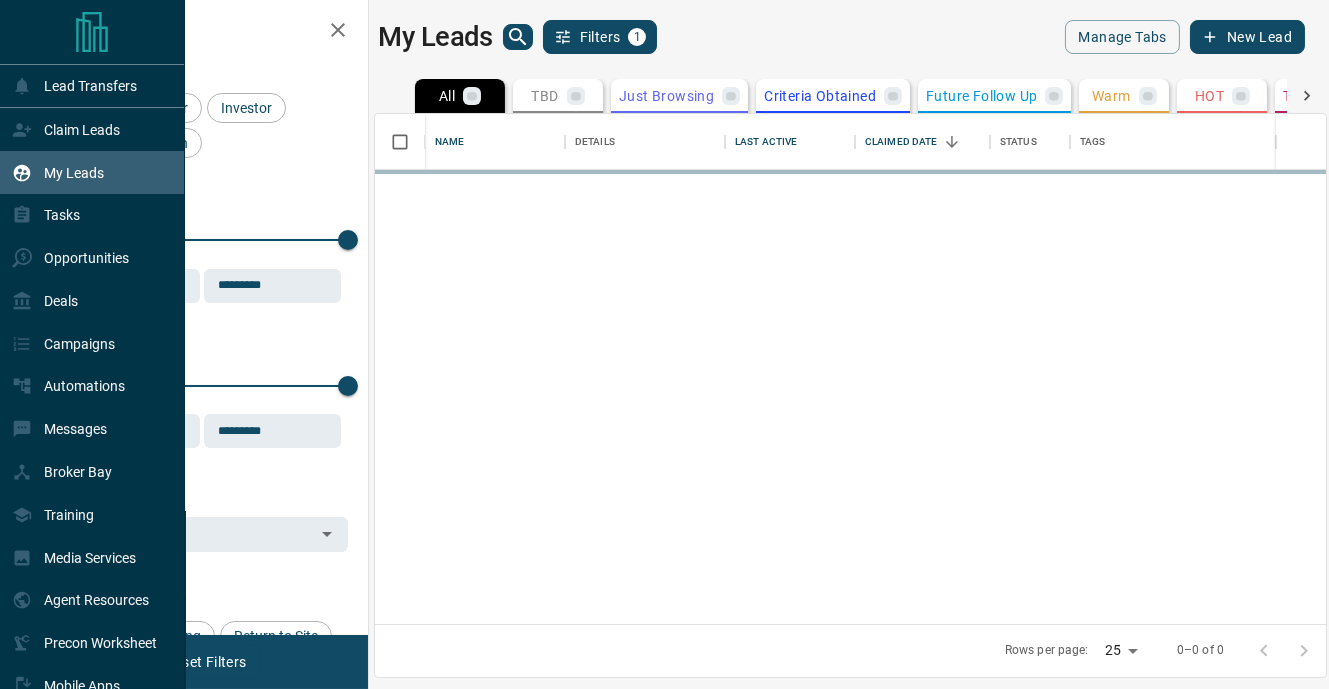 scroll, scrollTop: 0, scrollLeft: 0, axis: both 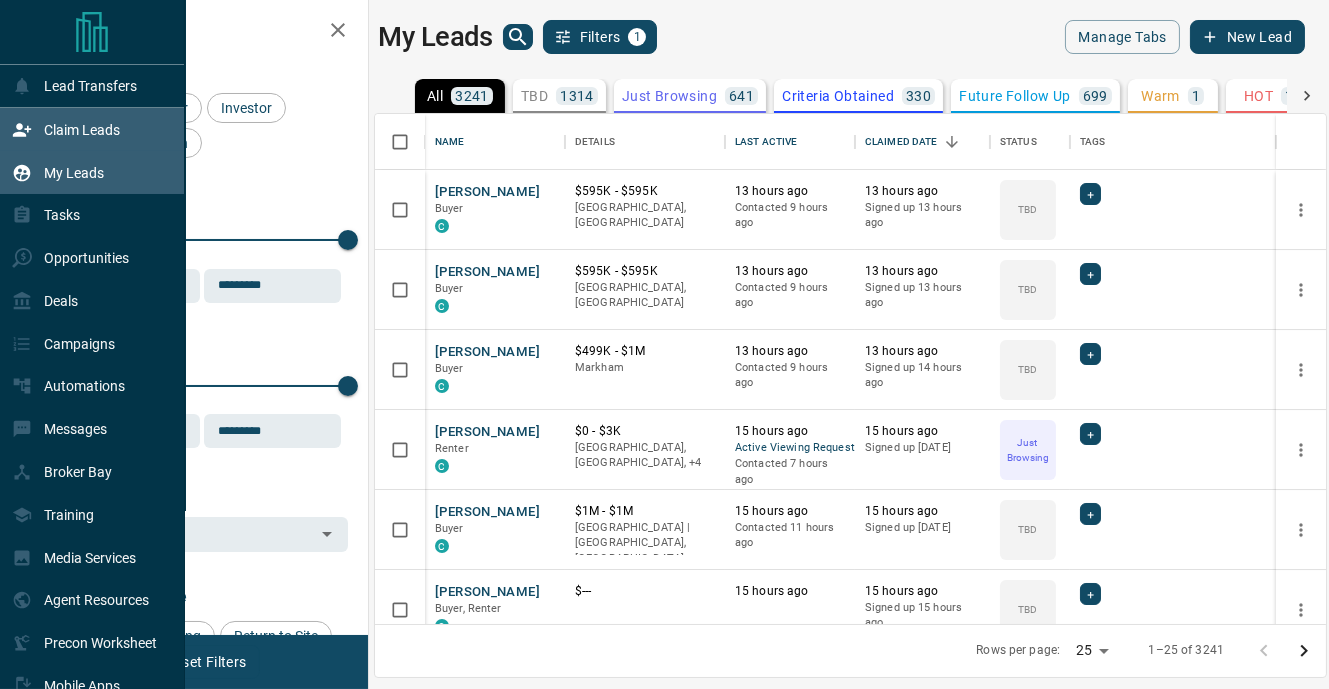 click on "Claim Leads" at bounding box center [66, 129] 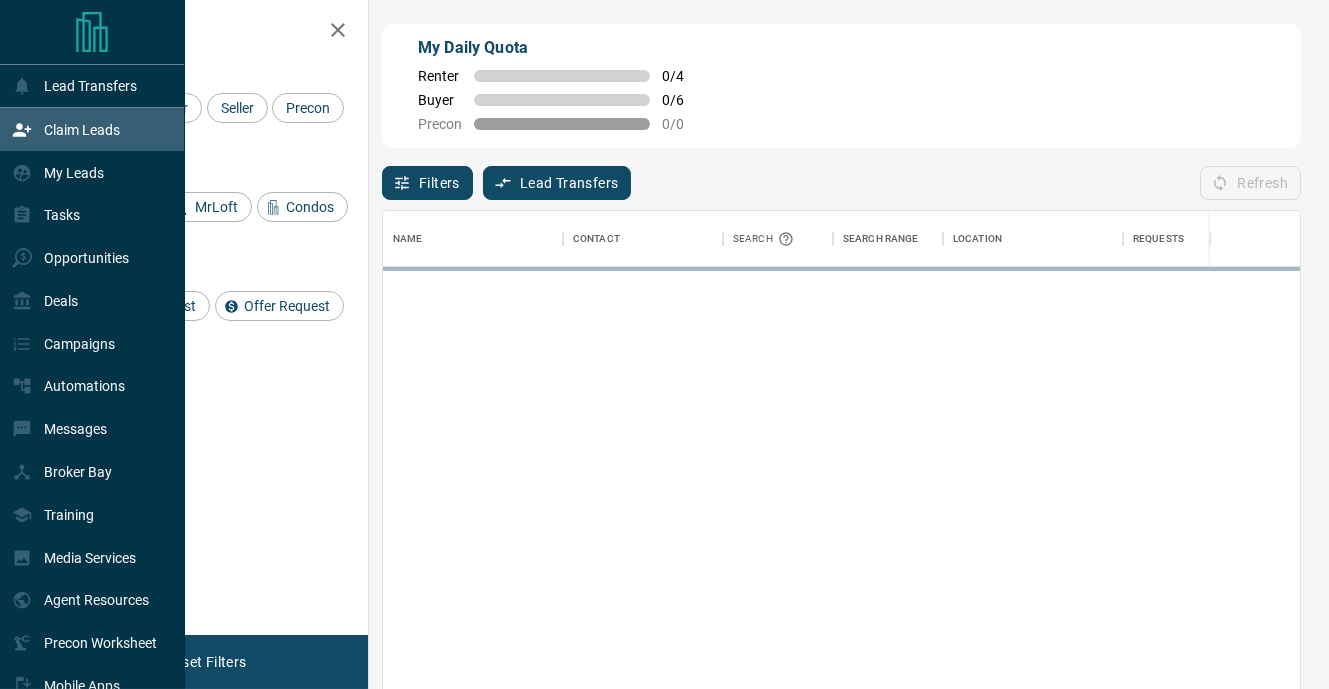 scroll, scrollTop: 0, scrollLeft: 0, axis: both 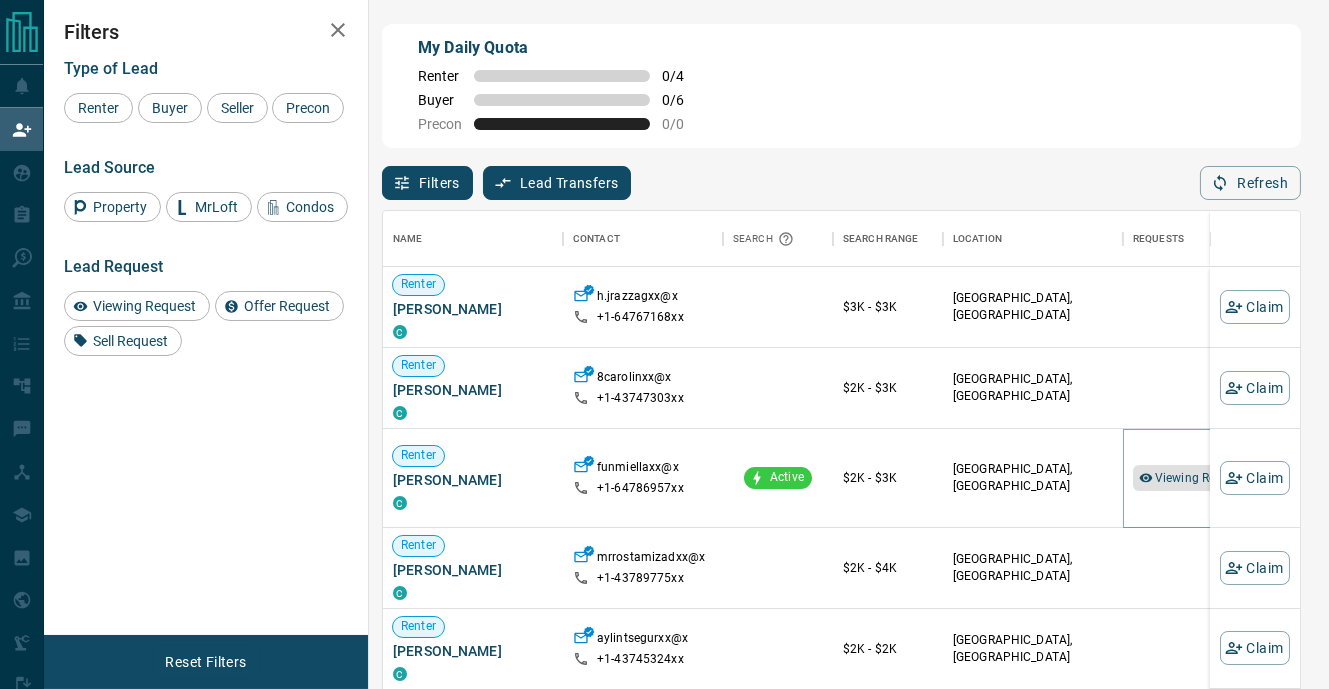 click on "Viewing Request   ( 3 )" at bounding box center [1210, 478] 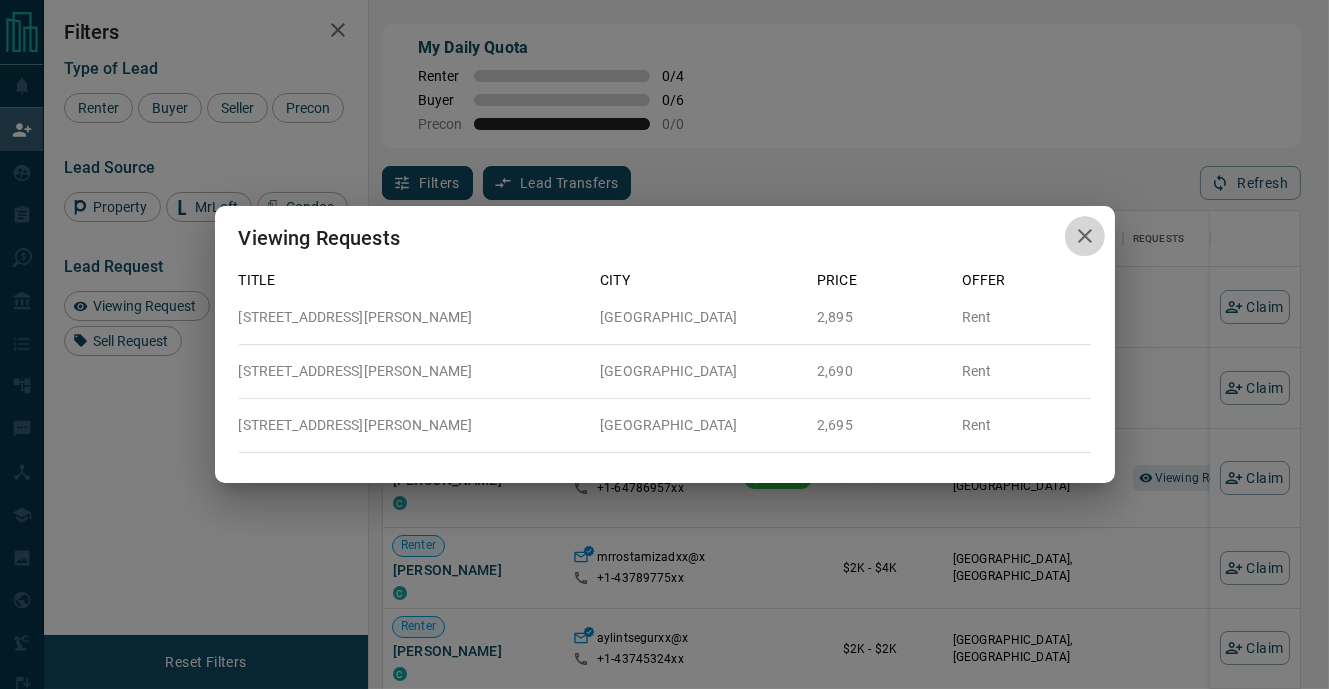 click 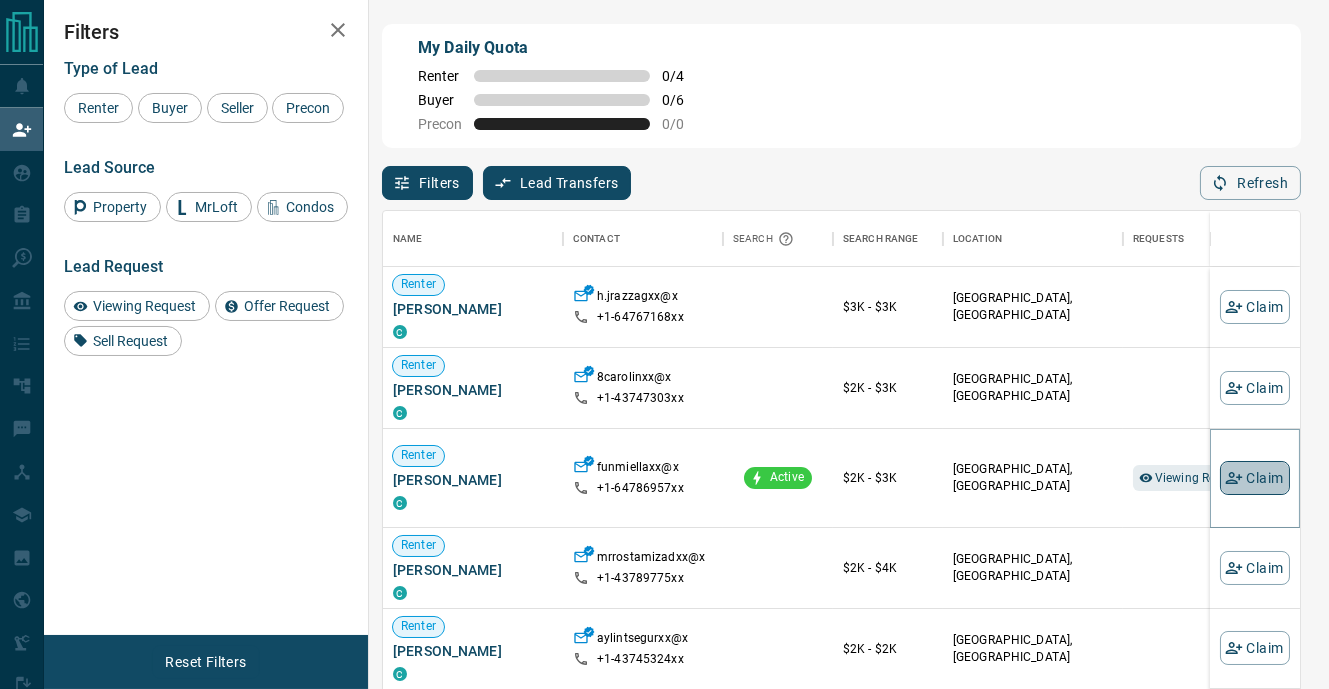click on "Claim" at bounding box center [1255, 478] 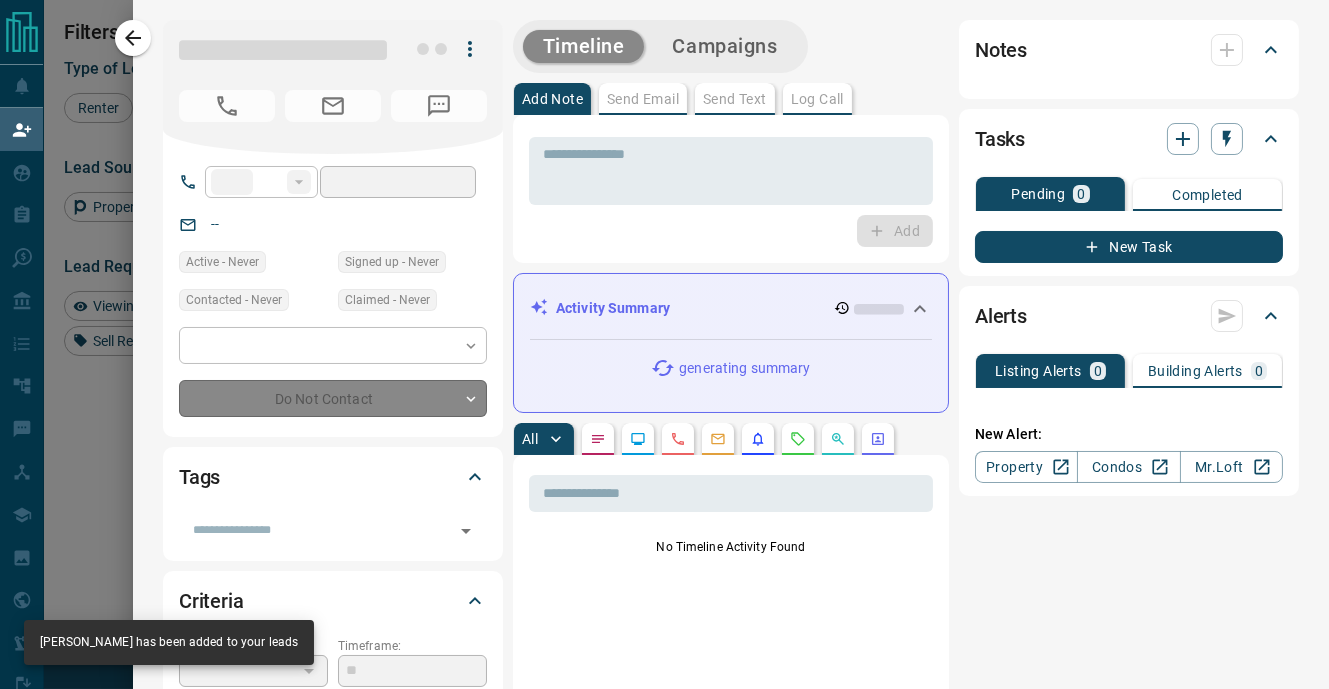 type on "**" 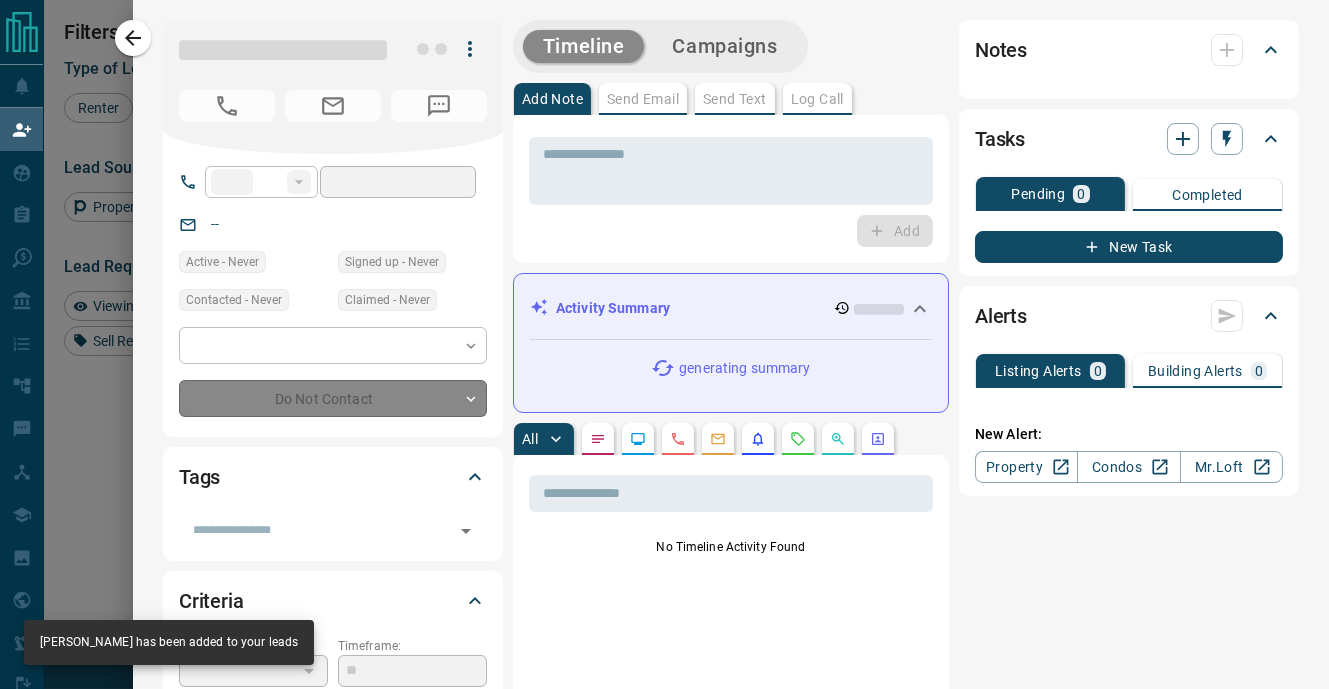 type on "**********" 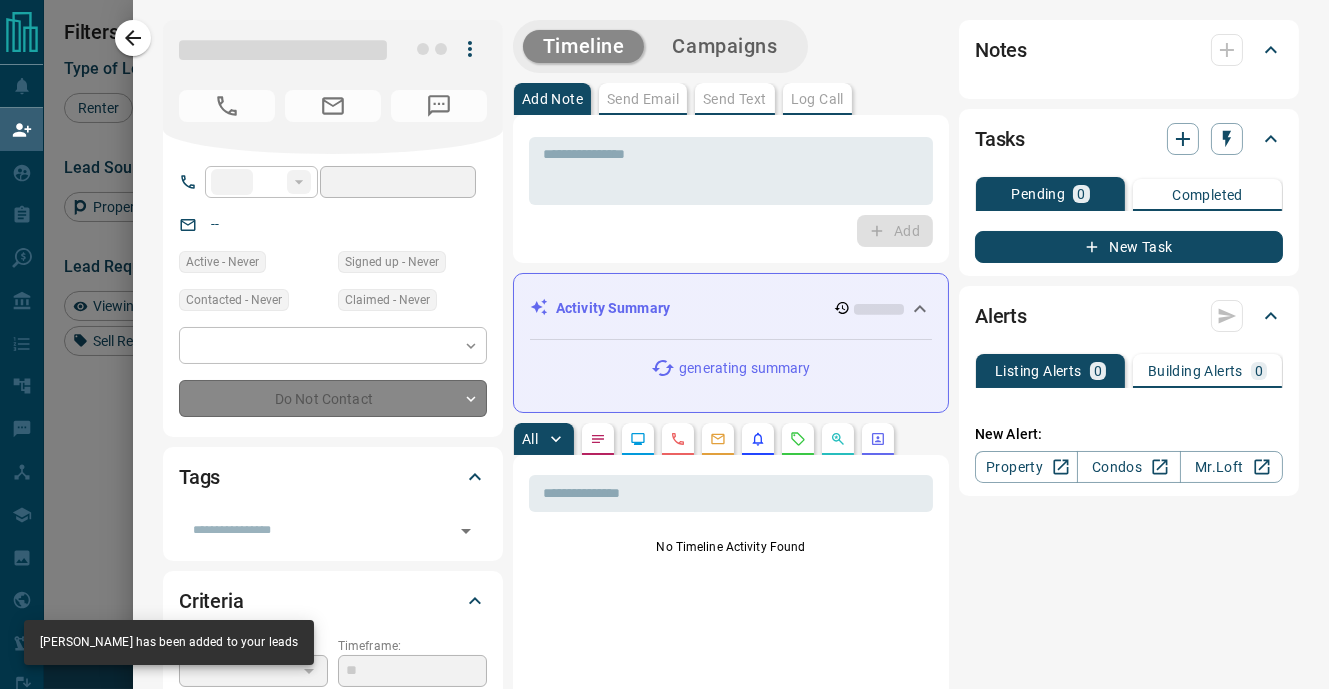 type on "**********" 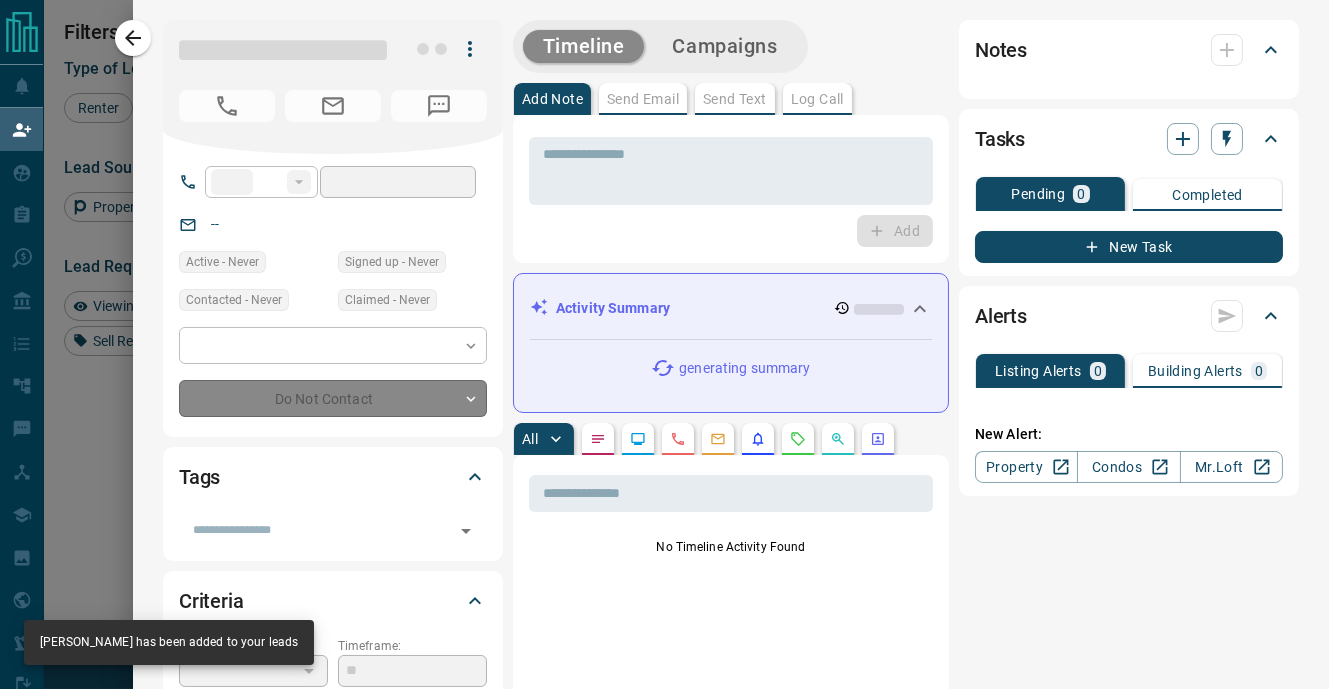 type on "**" 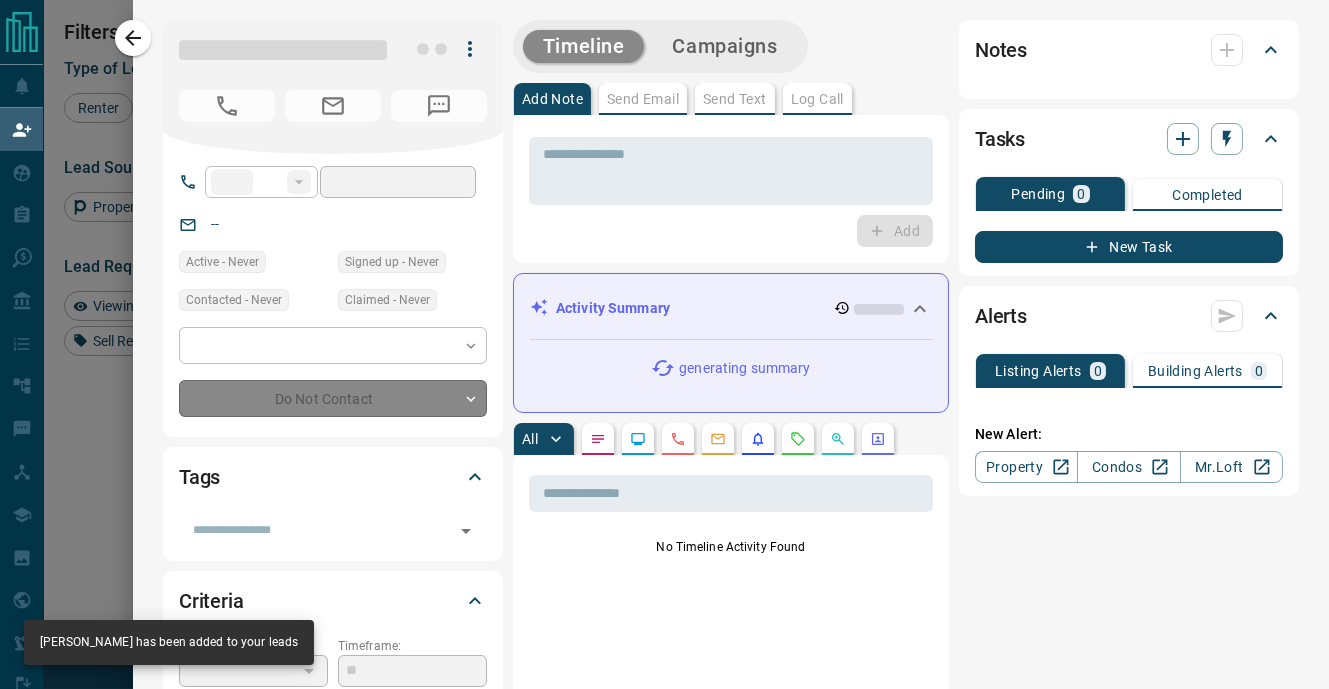 type on "**********" 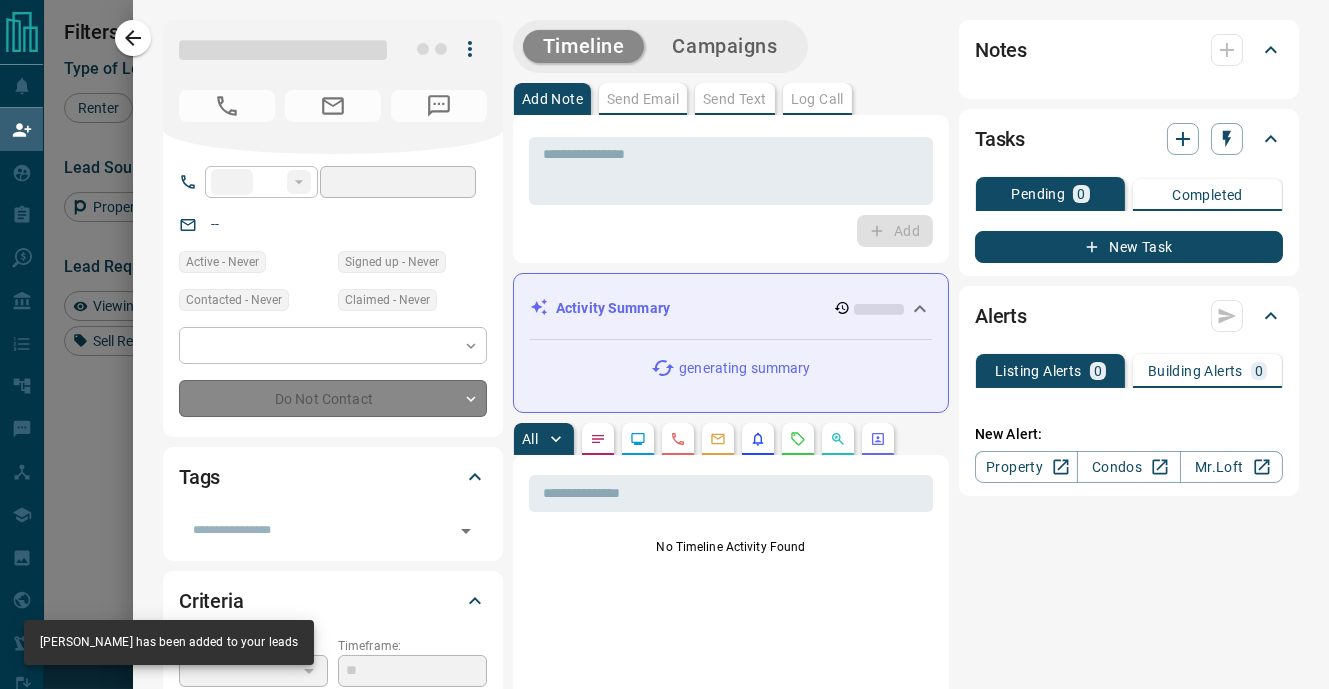 type on "*******" 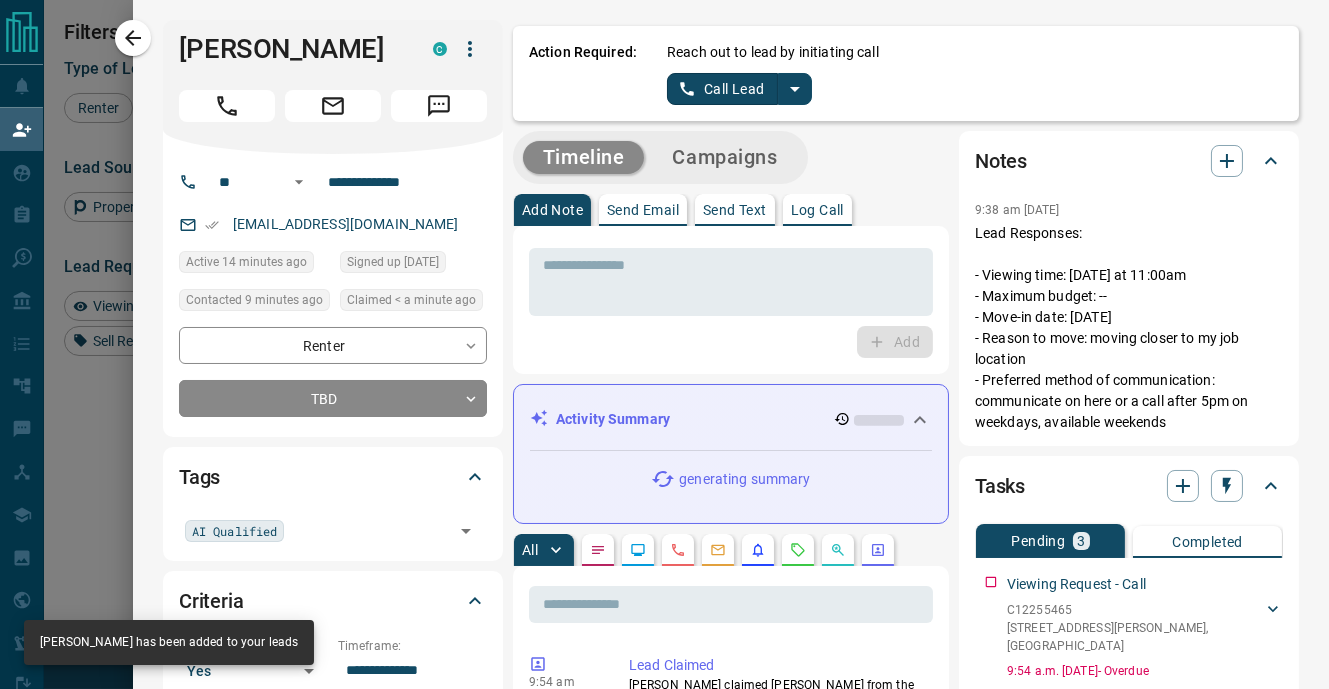 click 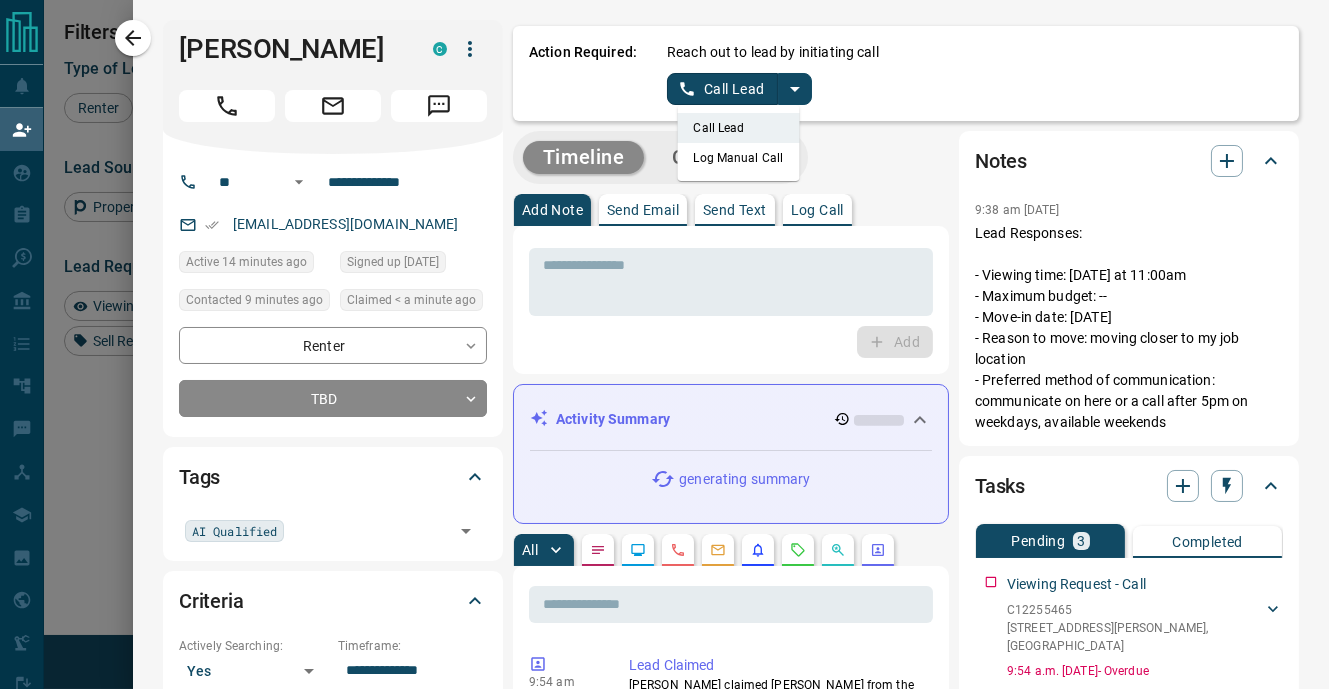 click on "Log Manual Call" at bounding box center (738, 158) 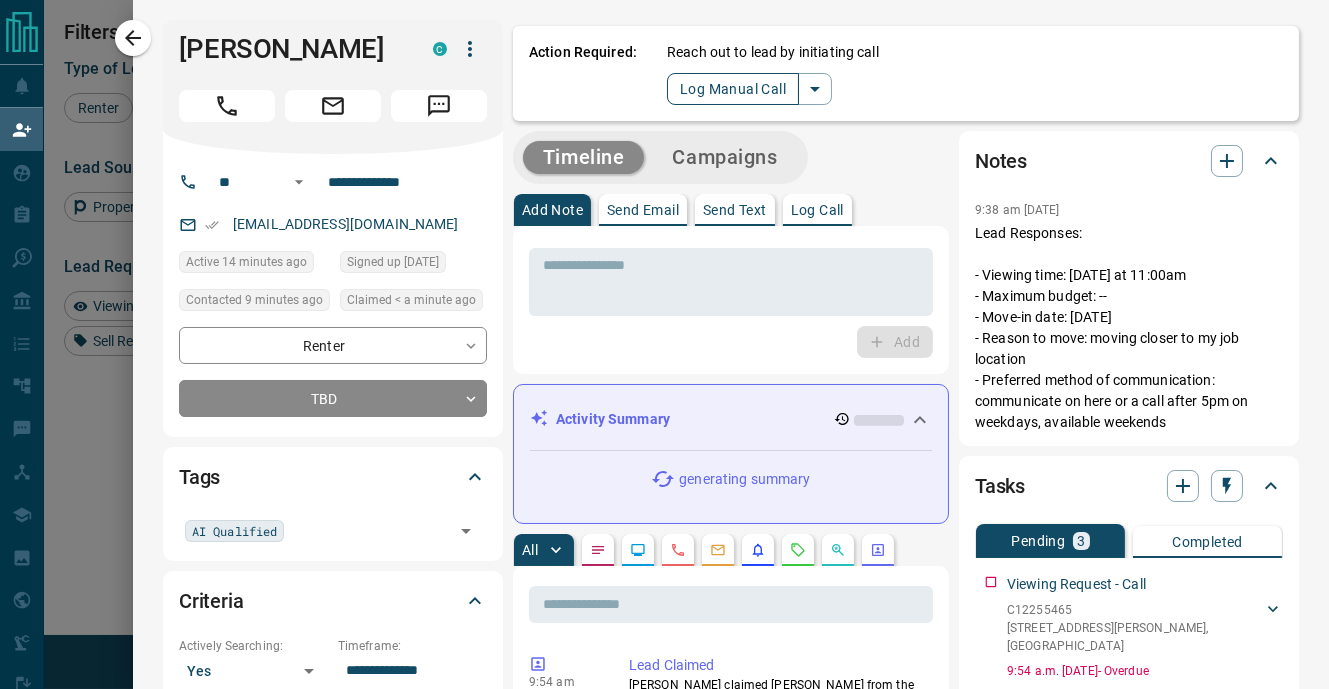 click on "Log Manual Call" at bounding box center [733, 89] 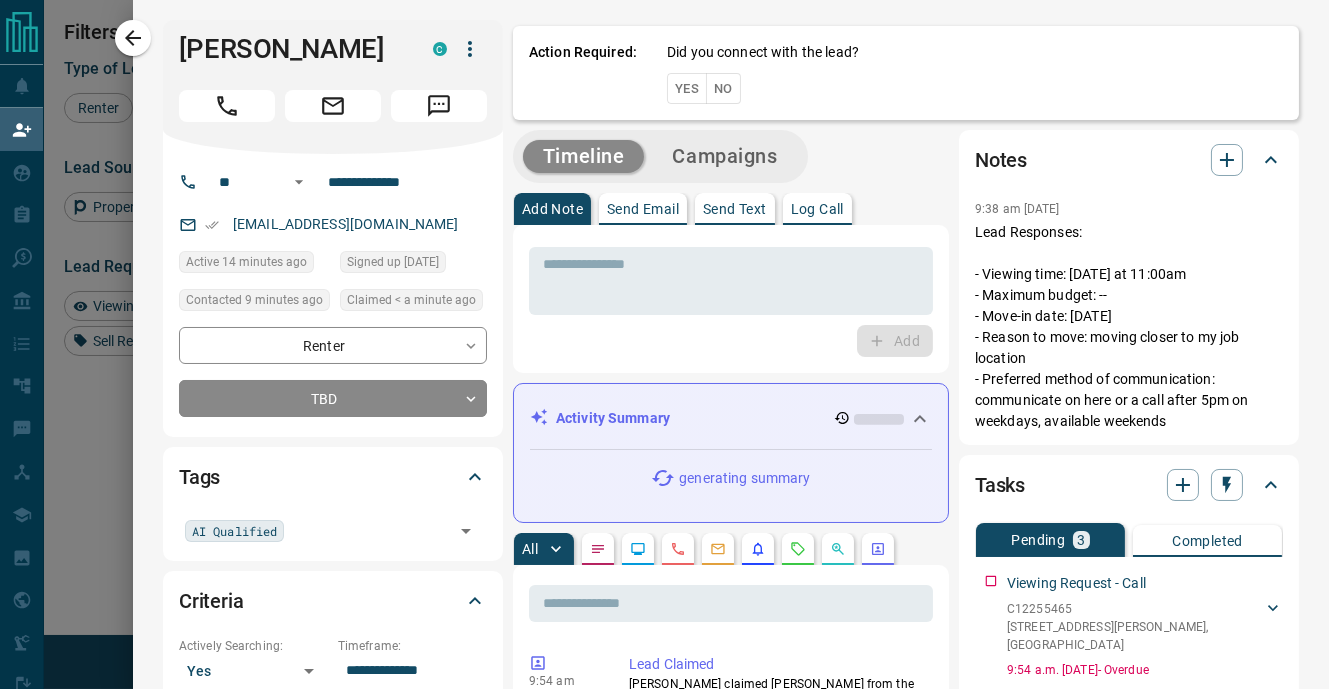 click on "Yes" at bounding box center (687, 88) 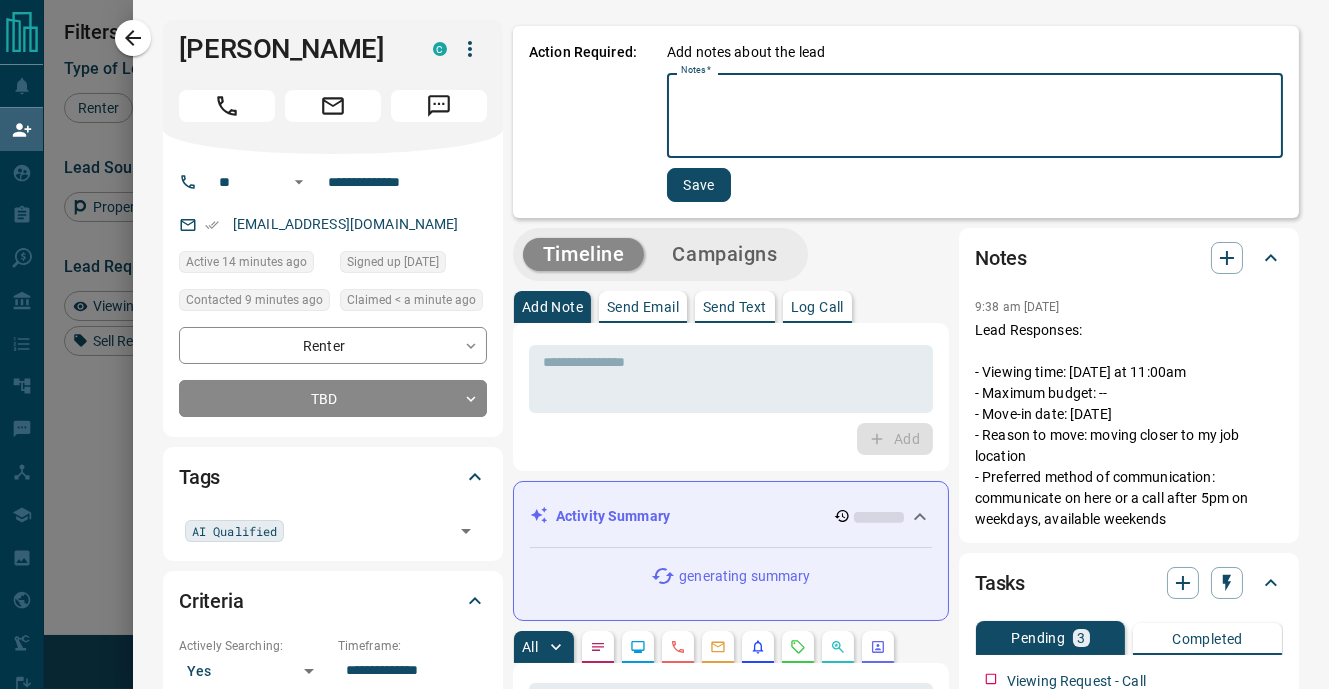 click on "Notes   *" at bounding box center [975, 116] 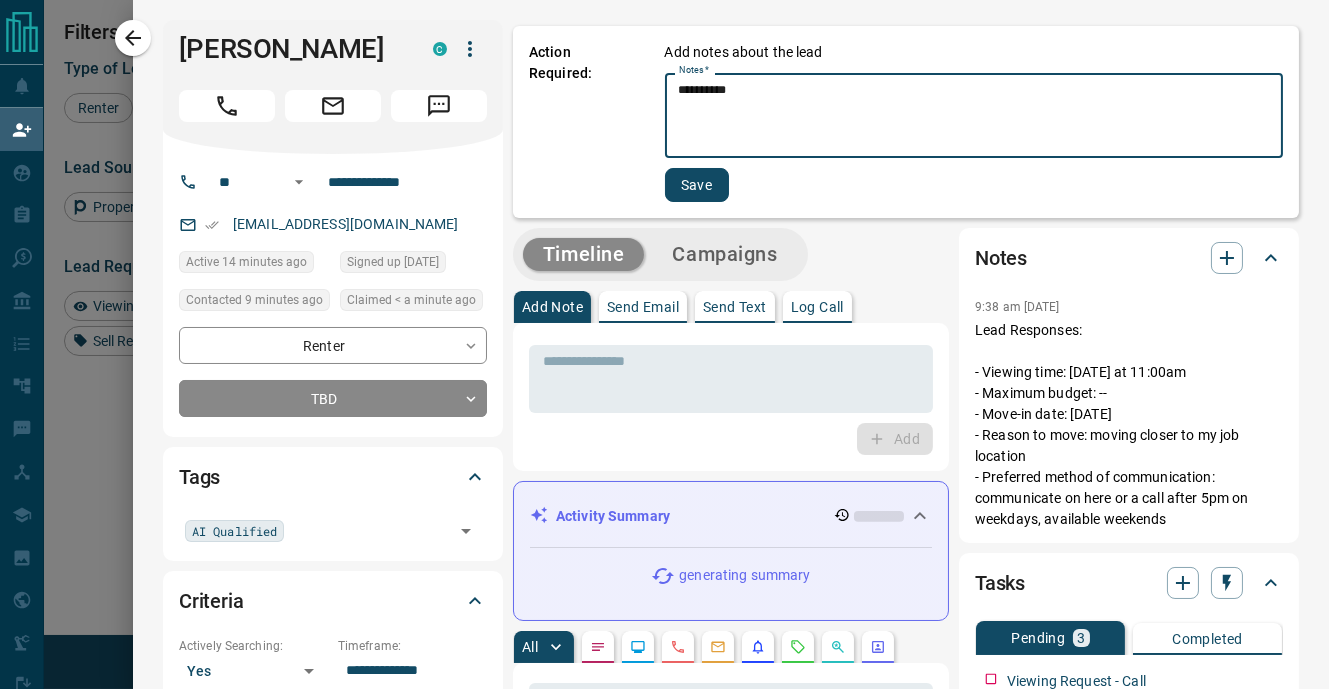 type on "*********" 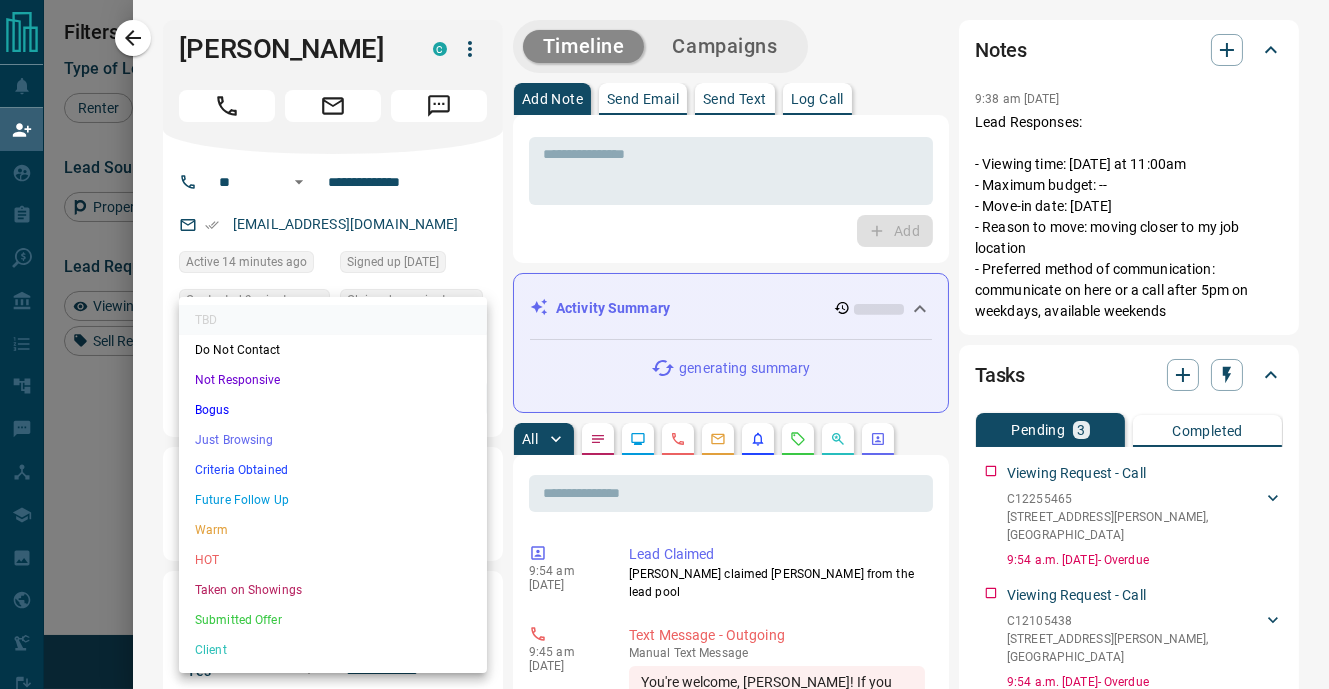 click on "Lead Transfers Claim Leads My Leads Tasks Opportunities Deals Campaigns Automations Messages Broker Bay Training Media Services Agent Resources Precon Worksheet Mobile Apps Disclosure Logout My Daily Quota Renter 1 / 4 Buyer 0 / 6 Precon 0 / 0 Filters Lead Transfers 0 Refresh Name Contact Search   Search Range Location Requests AI Status Recent Opportunities (30d) Renter Ho Jr C h.jrazzagxx@x +1- 64767168xx $3K - $3K [GEOGRAPHIC_DATA], [GEOGRAPHIC_DATA] Renter [PERSON_NAME] C 8carolinxx@x +1- 43747303xx $2K - $3K [GEOGRAPHIC_DATA], [GEOGRAPHIC_DATA] [PERSON_NAME] N C funmiellaxx@x +1- 64786957xx Active $2K - $3K [GEOGRAPHIC_DATA], [GEOGRAPHIC_DATA] Viewing Request   ( 3 ) AI Qualified Notes  High Interest Favourite Requested a Viewing Renter [PERSON_NAME] C mrrostamizadxx@x +1- 43789775xx $2K - $4K Markham, [GEOGRAPHIC_DATA] High Interest Renter Aylin Toh [PERSON_NAME] C aylintsegurxx@x +1- 43745324xx $2K - $2K [GEOGRAPHIC_DATA], [GEOGRAPHIC_DATA] Renter [PERSON_NAME] C 0319toxx@x +1- 41682336xx $0 - $2K [GEOGRAPHIC_DATA], [GEOGRAPHIC_DATA] Back to Site Favourite [PERSON_NAME] C anxx@x +82- C +1-" at bounding box center [664, 295] 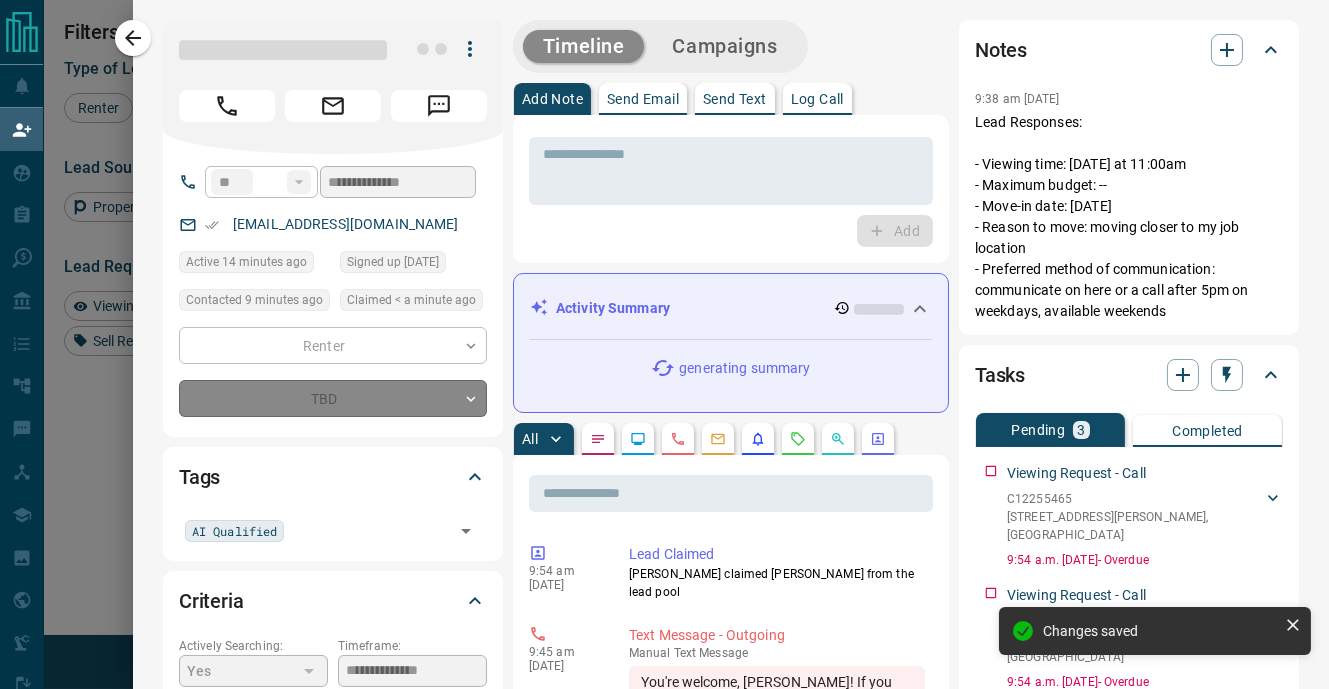 type on "*" 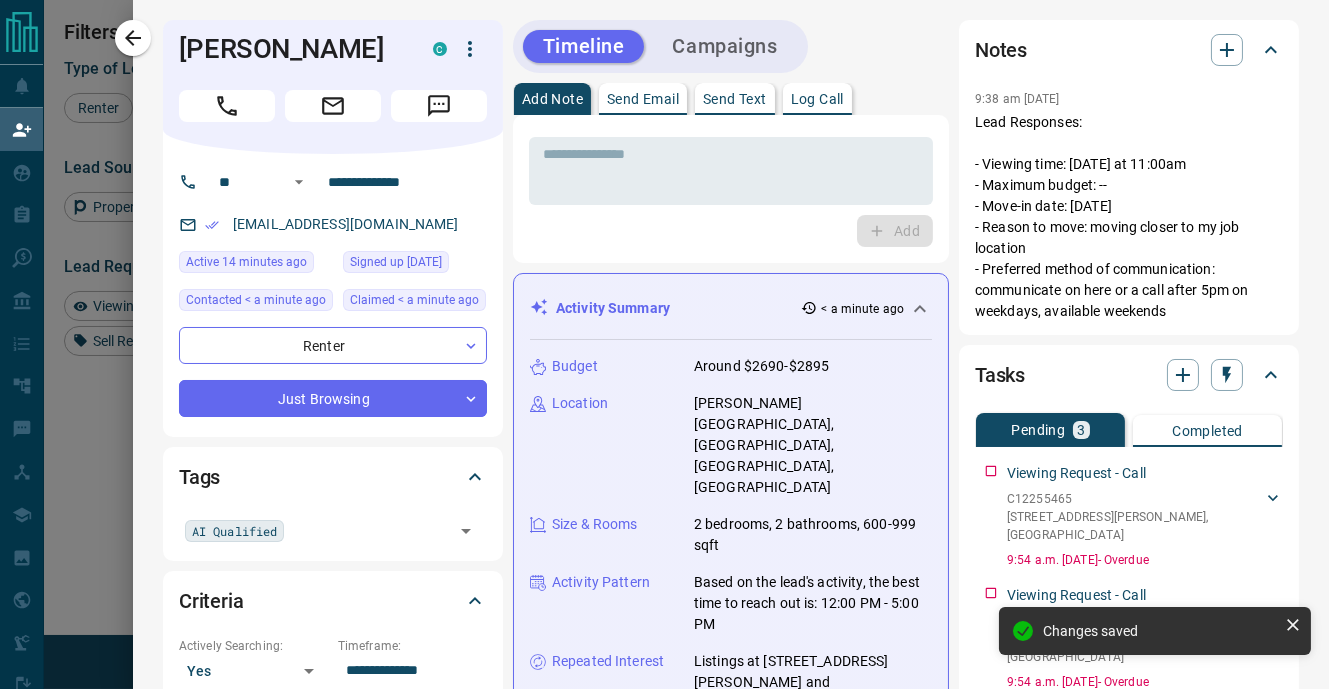 click on "Send Text" at bounding box center [735, 99] 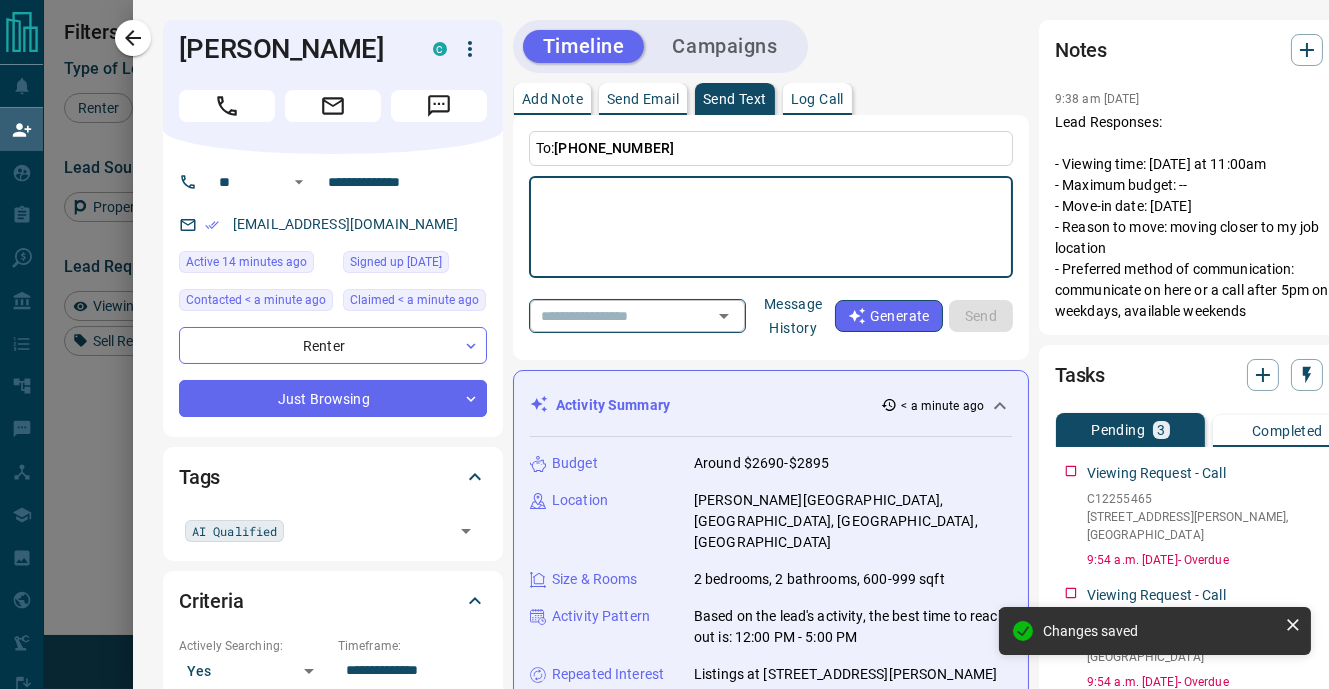 click 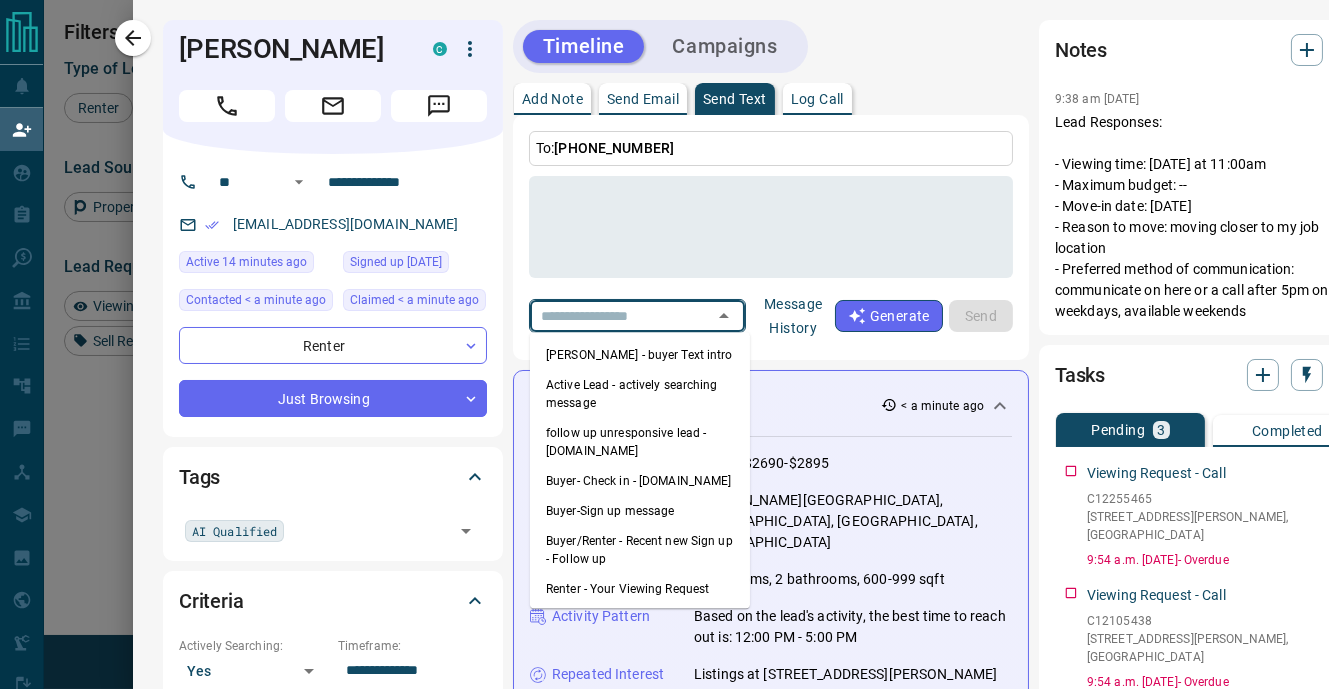 click on "Renter - Your Viewing Request" at bounding box center [640, 589] 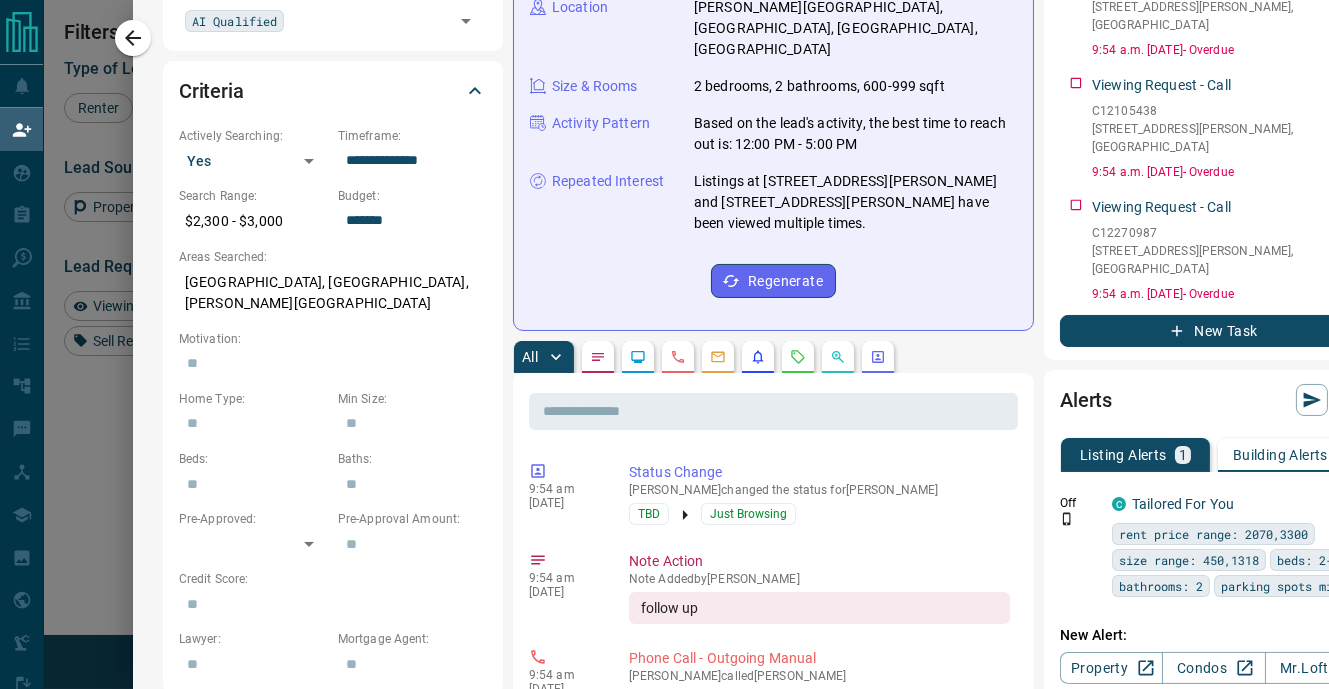 scroll, scrollTop: 521, scrollLeft: 0, axis: vertical 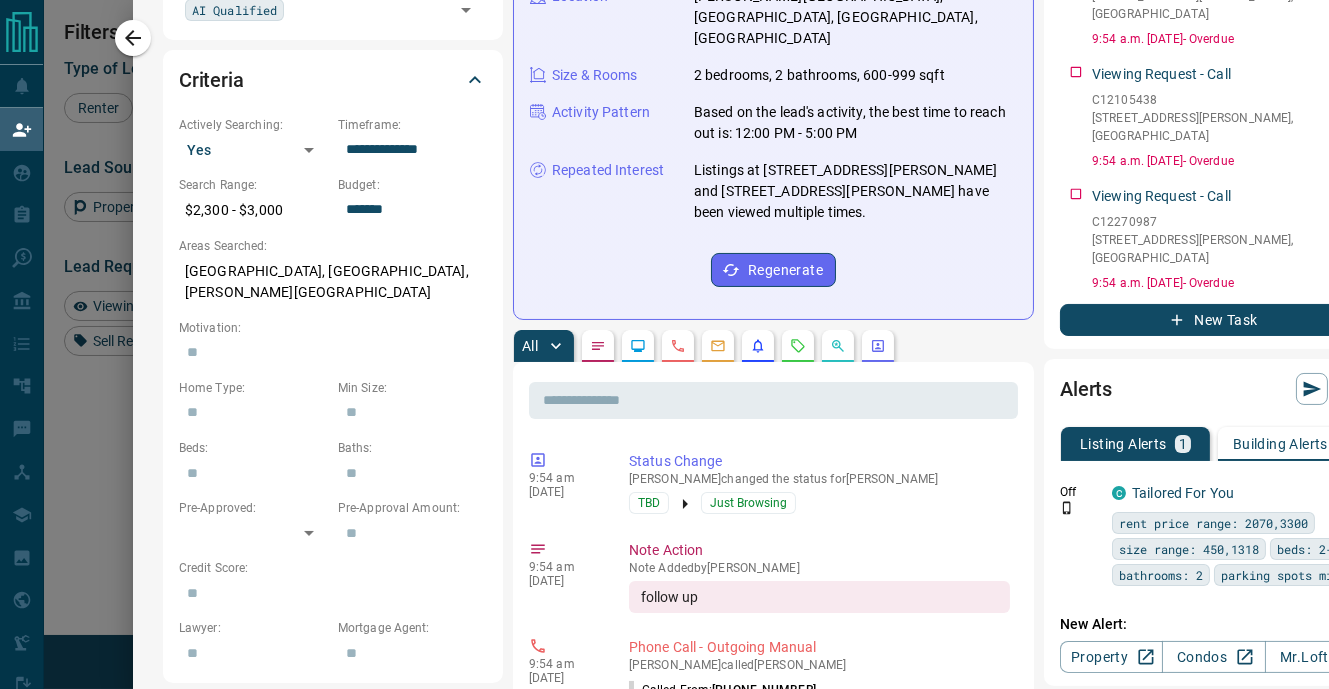 click 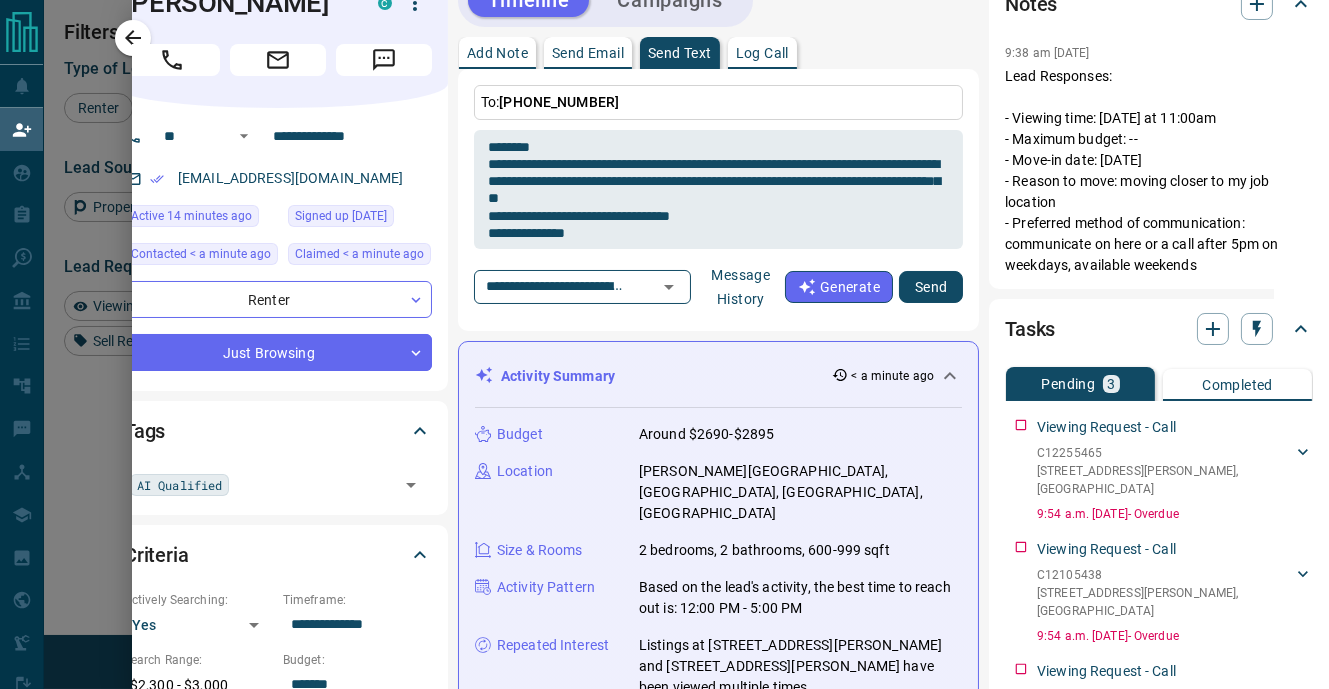 scroll, scrollTop: 38, scrollLeft: 55, axis: both 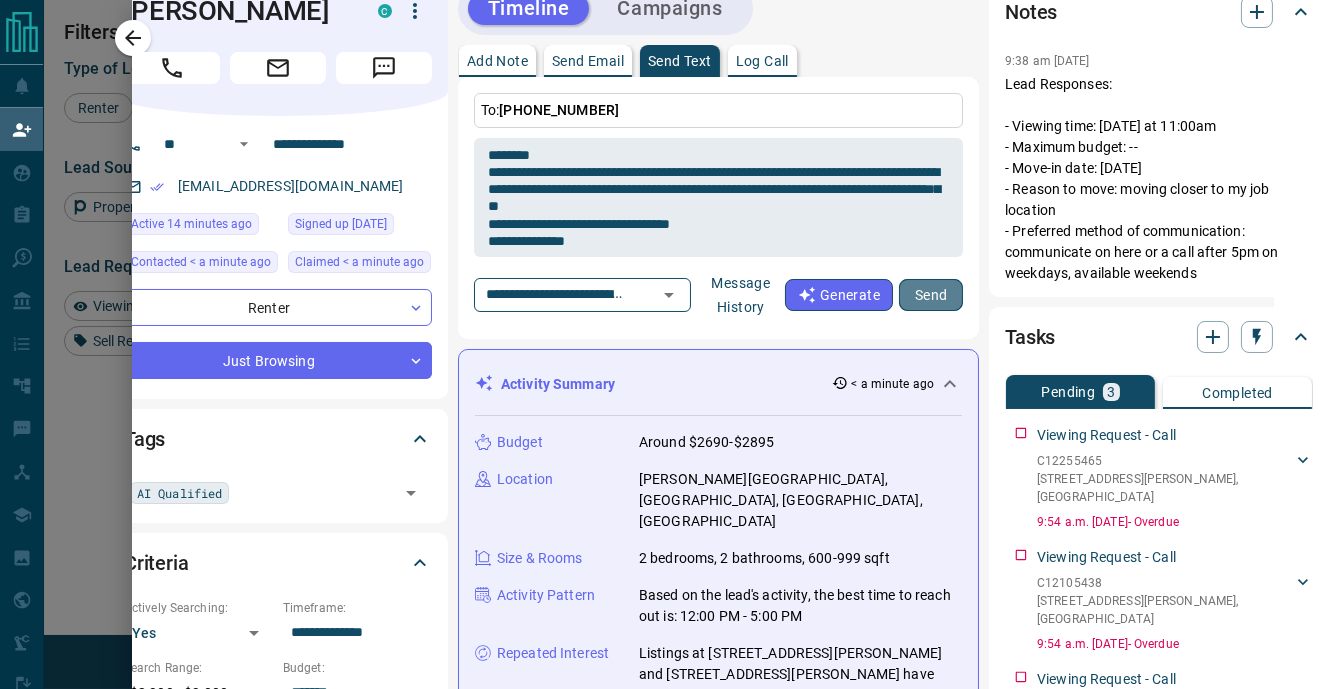 click on "Send" at bounding box center [931, 295] 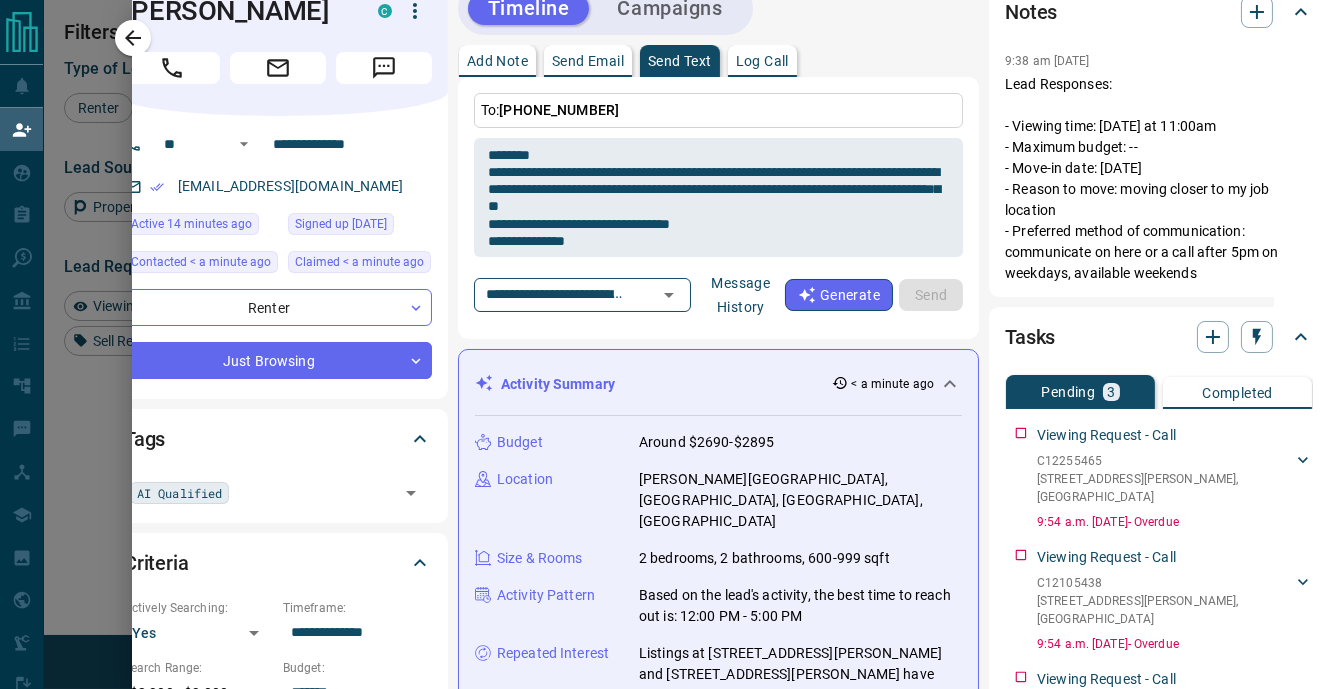 type 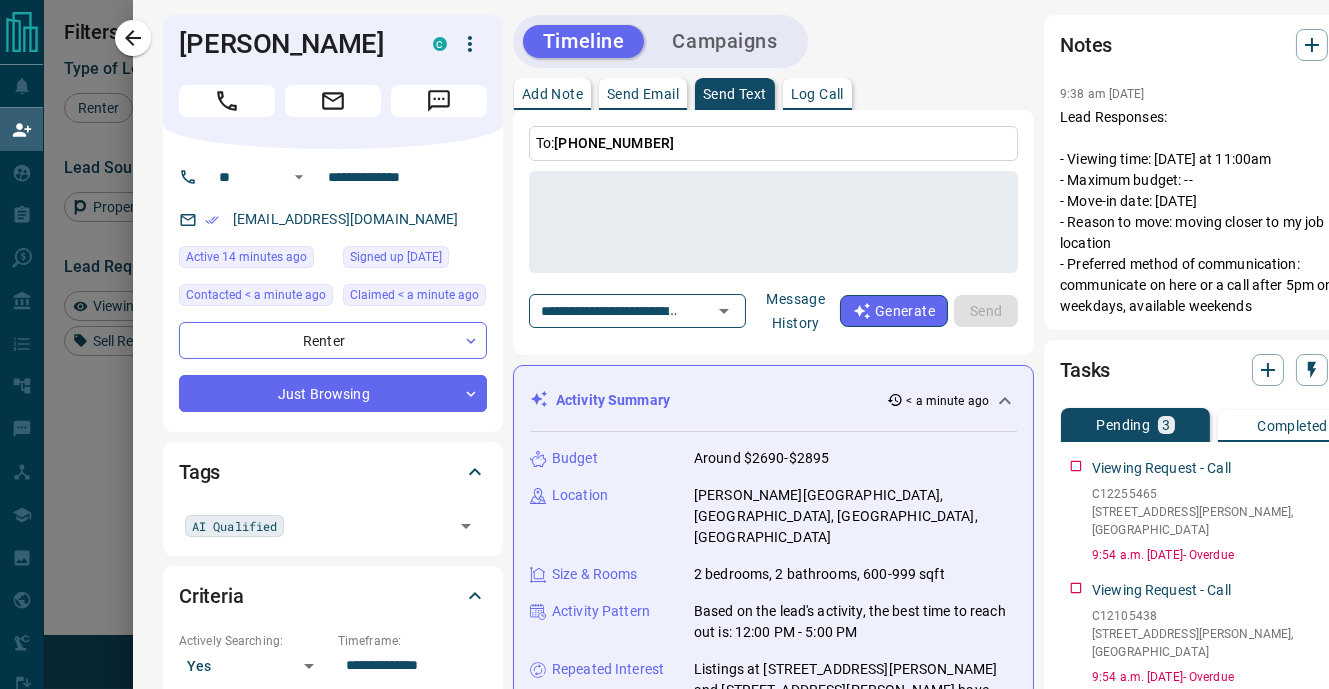 scroll, scrollTop: 0, scrollLeft: 0, axis: both 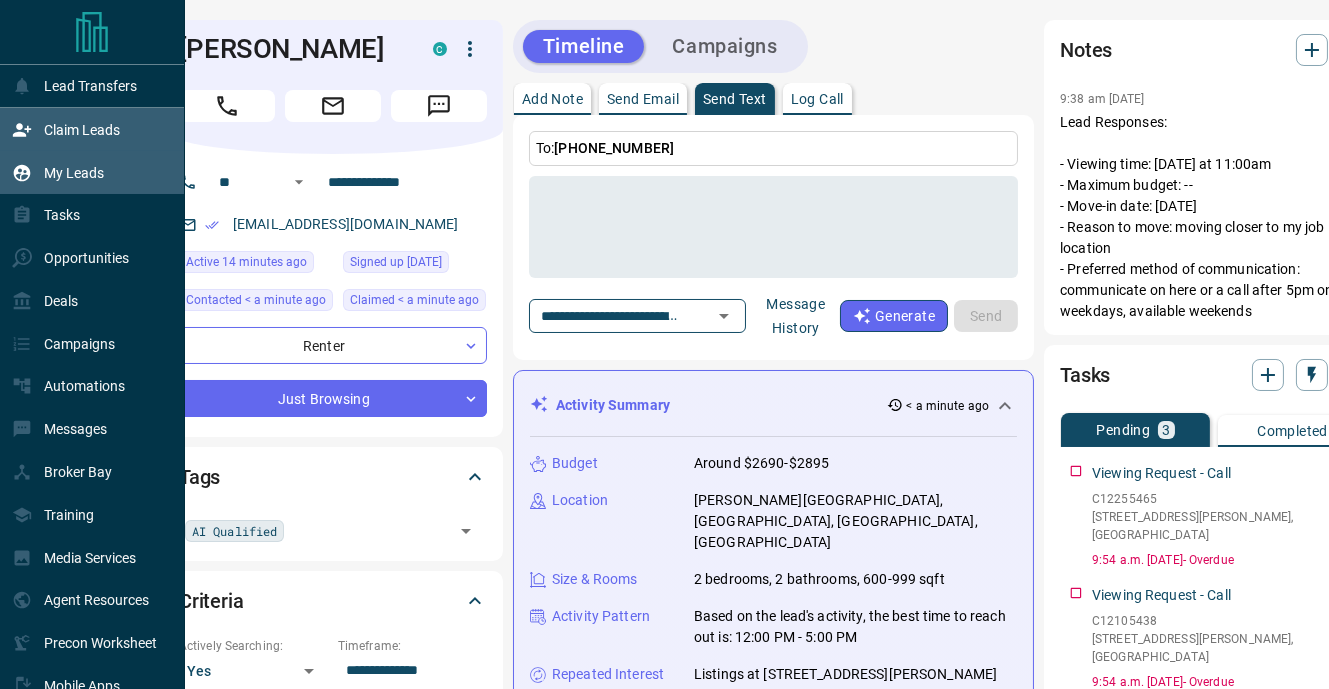 click on "My Leads" at bounding box center [74, 173] 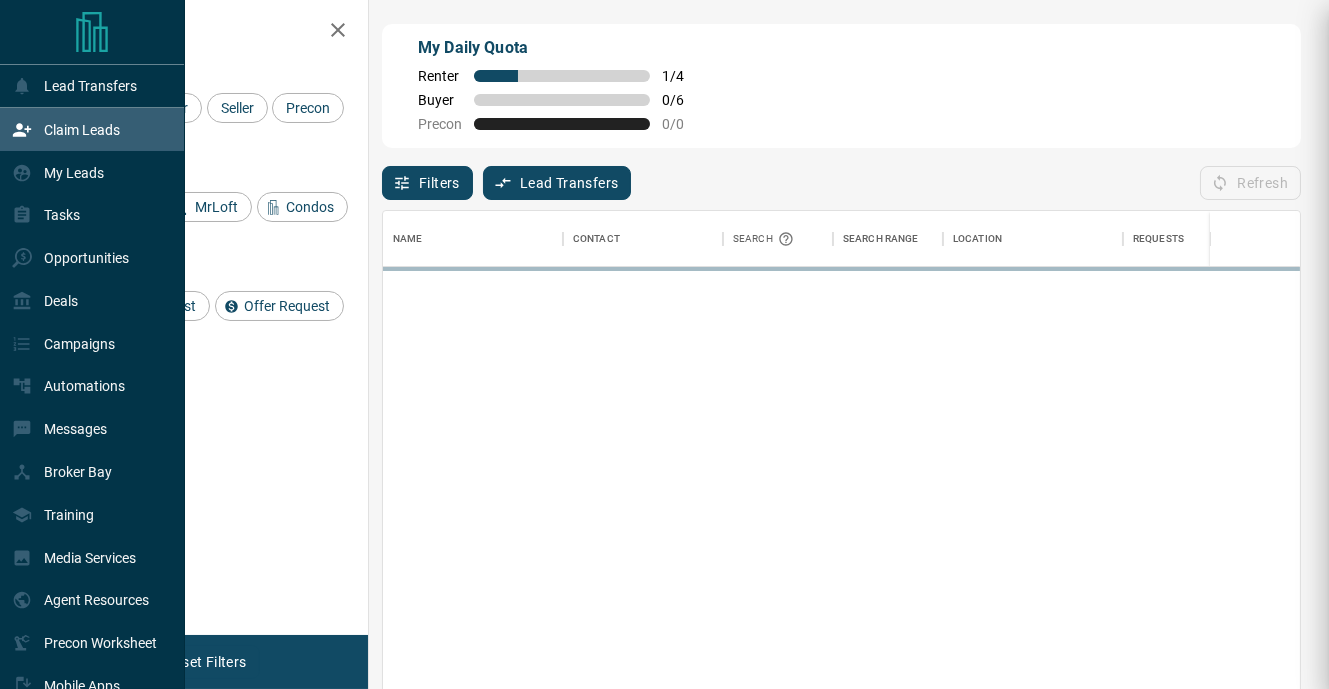 scroll, scrollTop: 0, scrollLeft: 0, axis: both 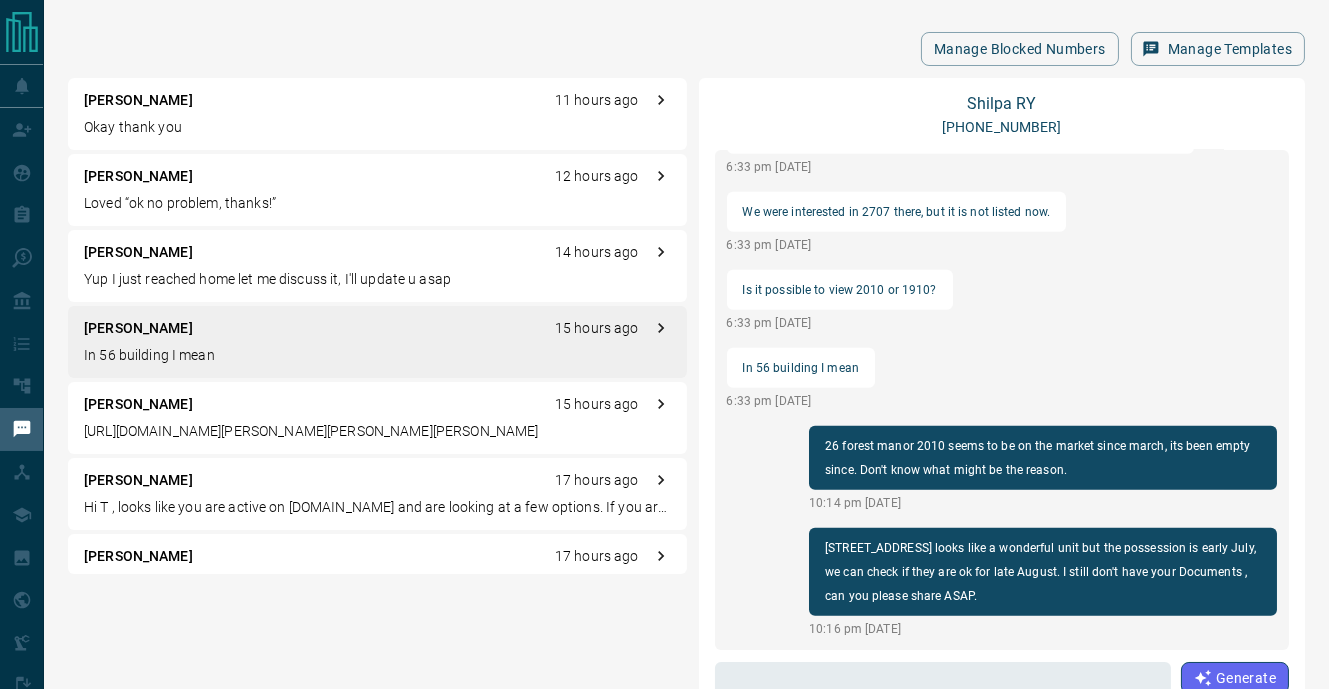 click on "Okay thank you" at bounding box center (377, 127) 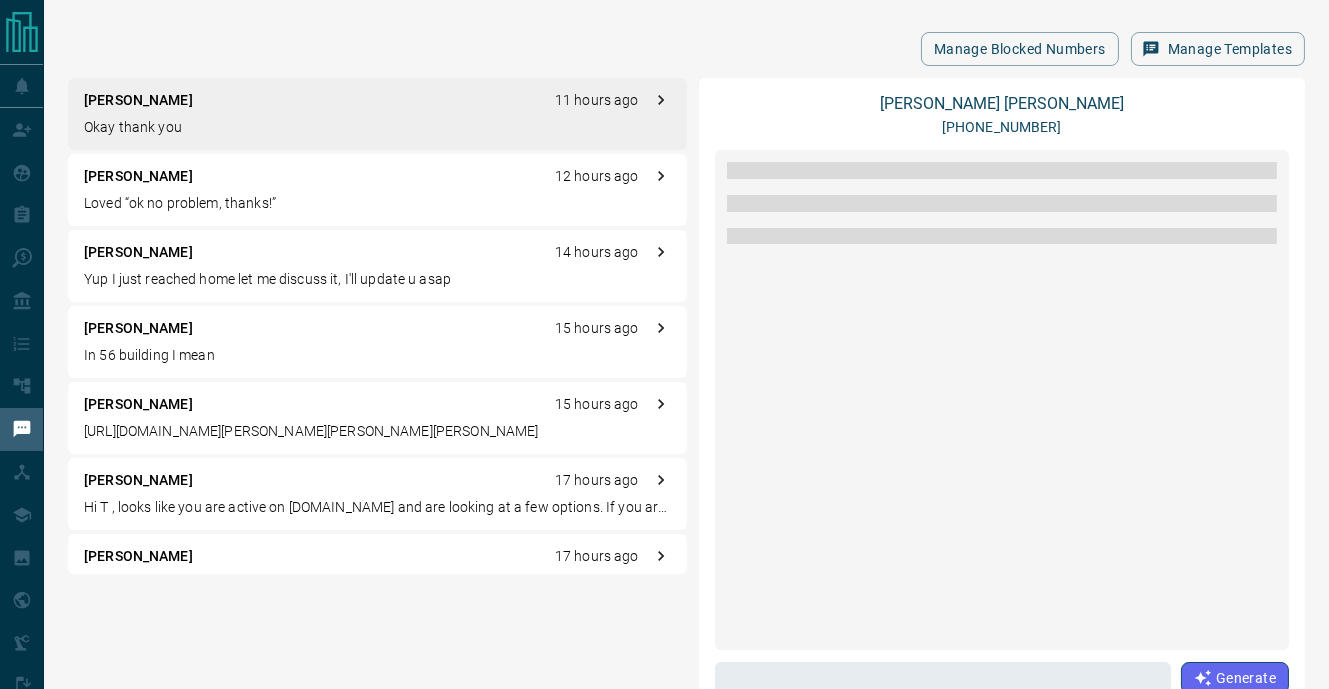 scroll, scrollTop: 527, scrollLeft: 0, axis: vertical 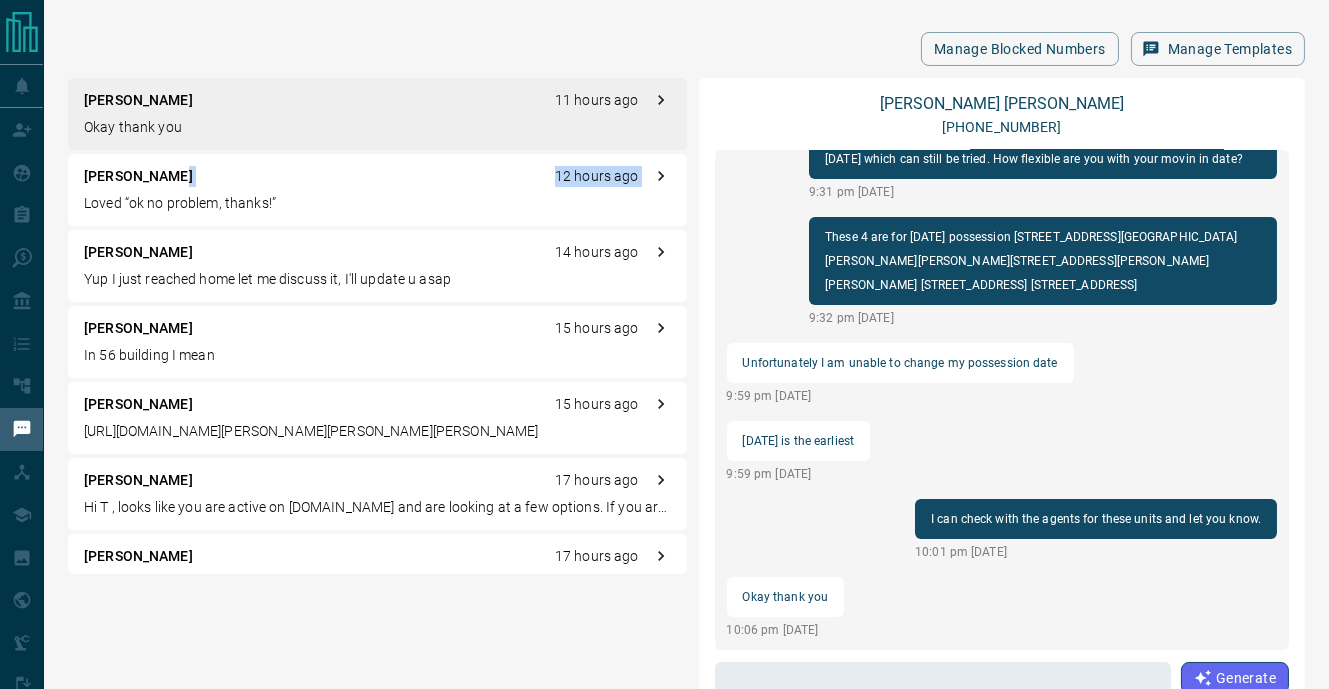 click on "Eden Bolante 12 hours ago Loved “ok no problem, thanks!”" at bounding box center [377, 190] 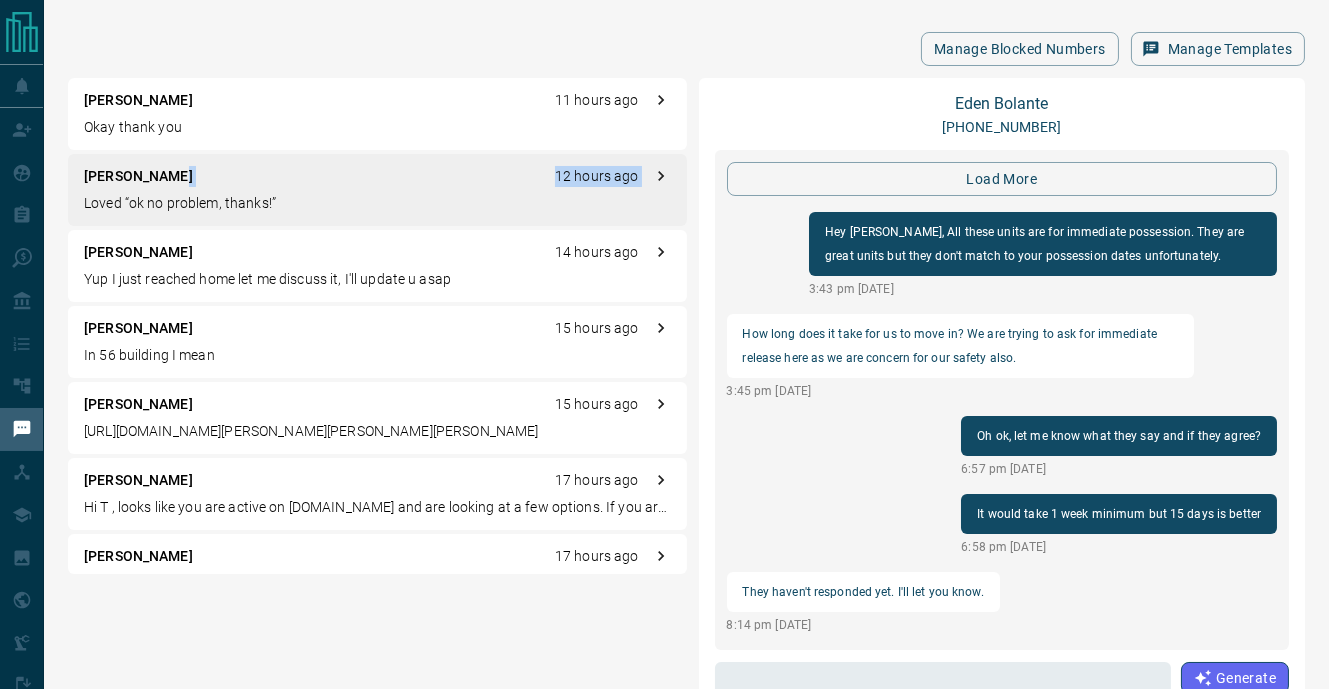 scroll, scrollTop: 2185, scrollLeft: 0, axis: vertical 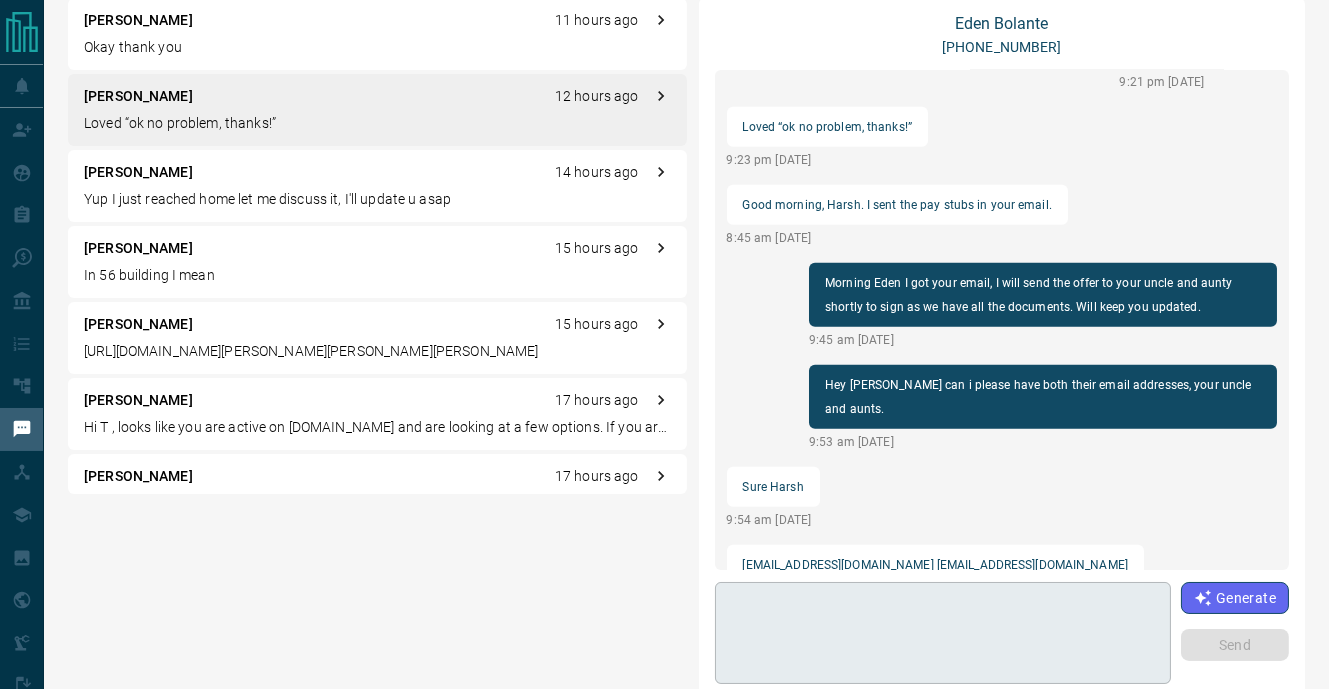 click at bounding box center (943, 633) 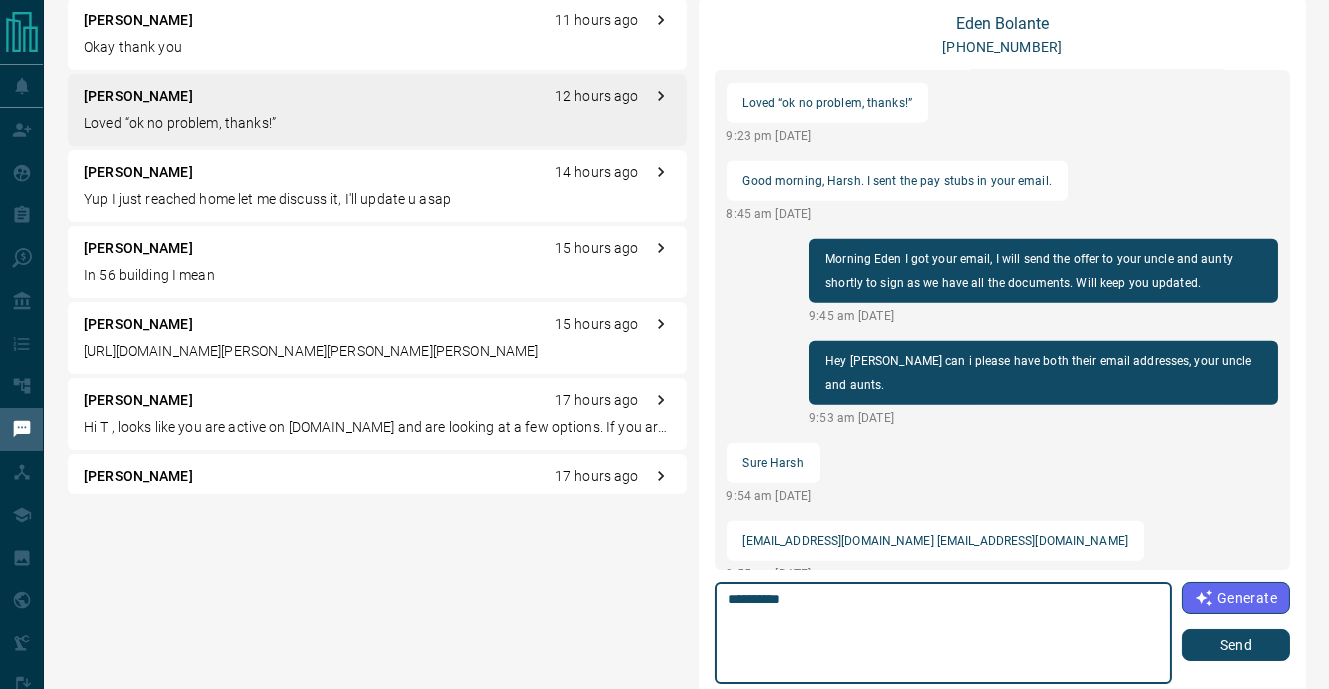 type on "*********" 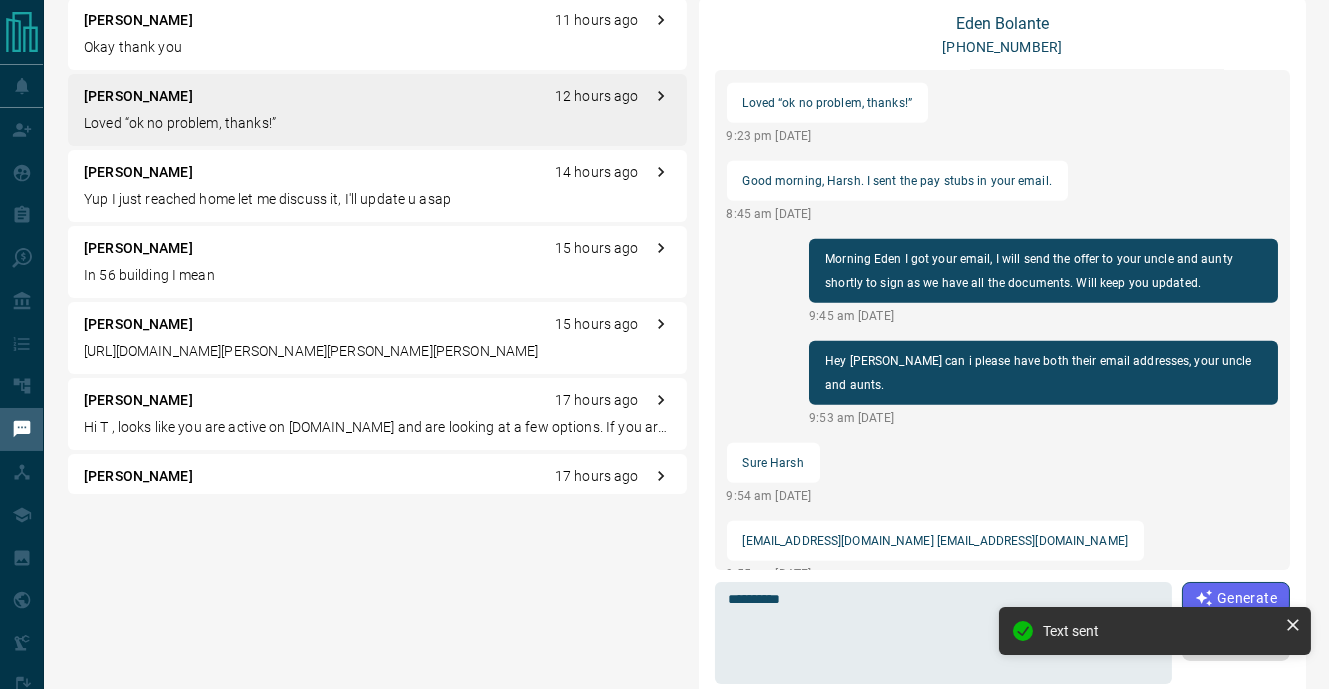 scroll, scrollTop: 2161, scrollLeft: 0, axis: vertical 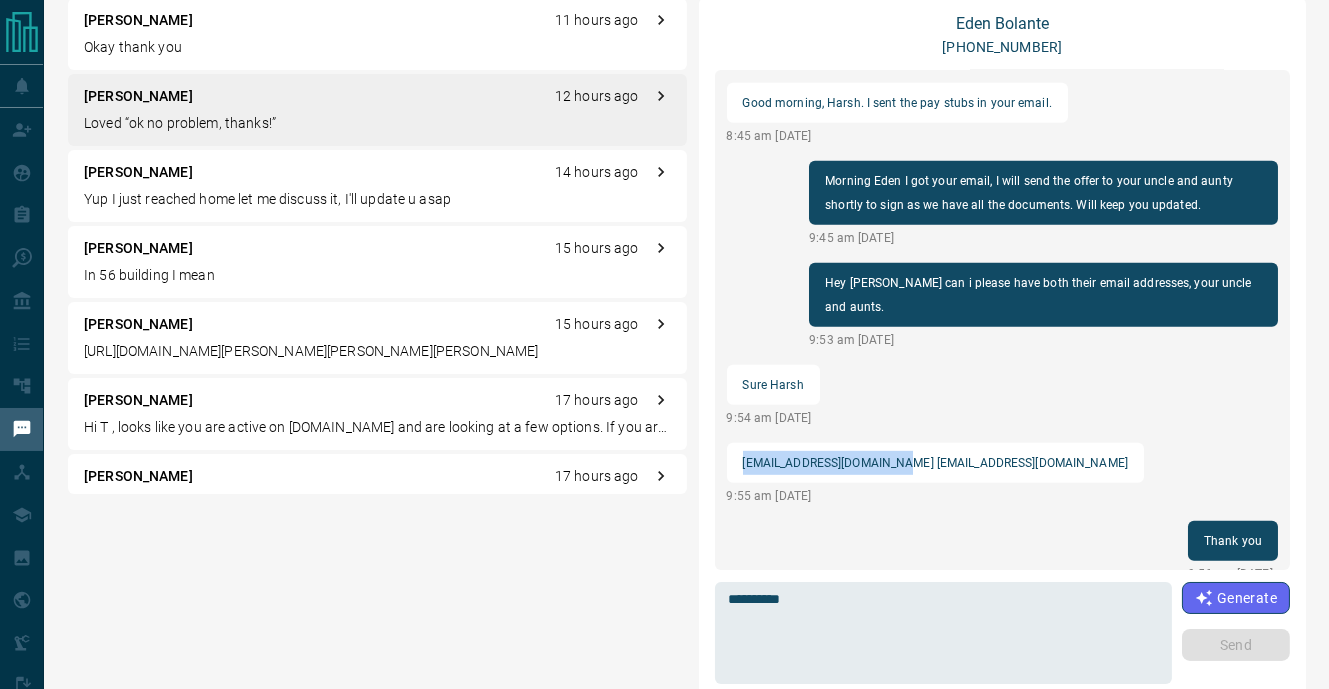 drag, startPoint x: 738, startPoint y: 435, endPoint x: 897, endPoint y: 445, distance: 159.31415 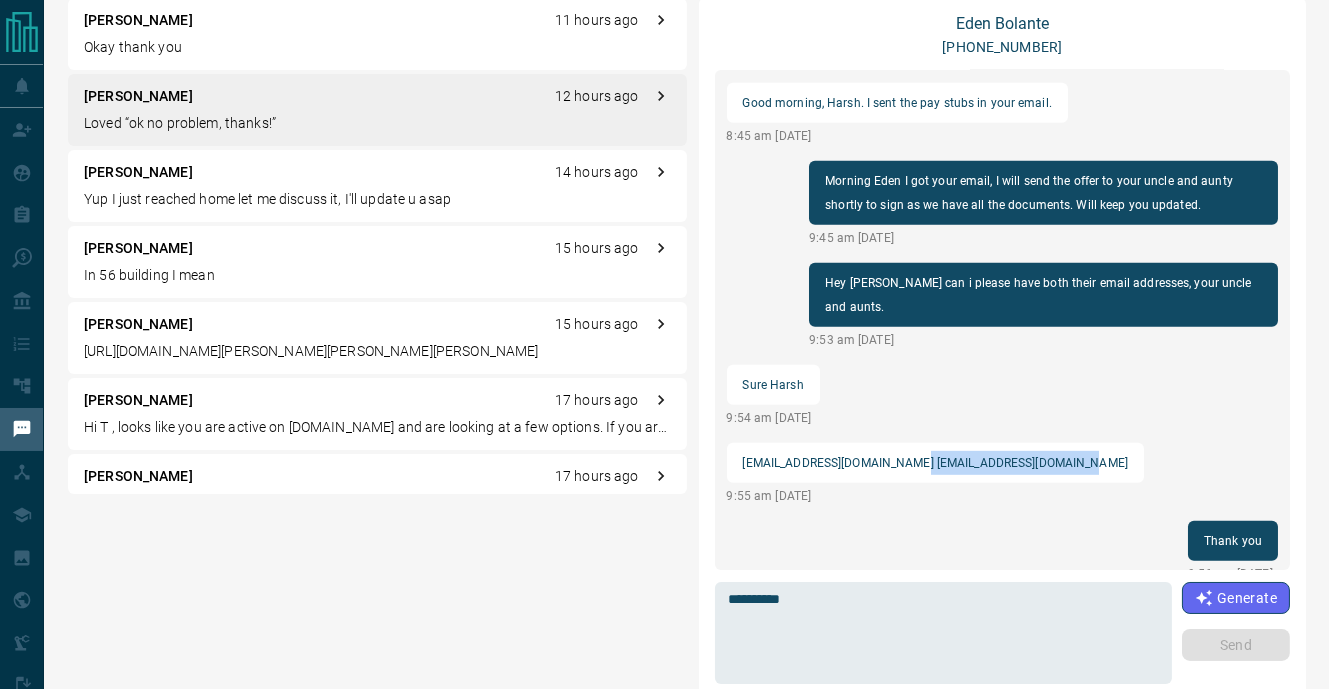 drag, startPoint x: 903, startPoint y: 439, endPoint x: 1019, endPoint y: 456, distance: 117.239075 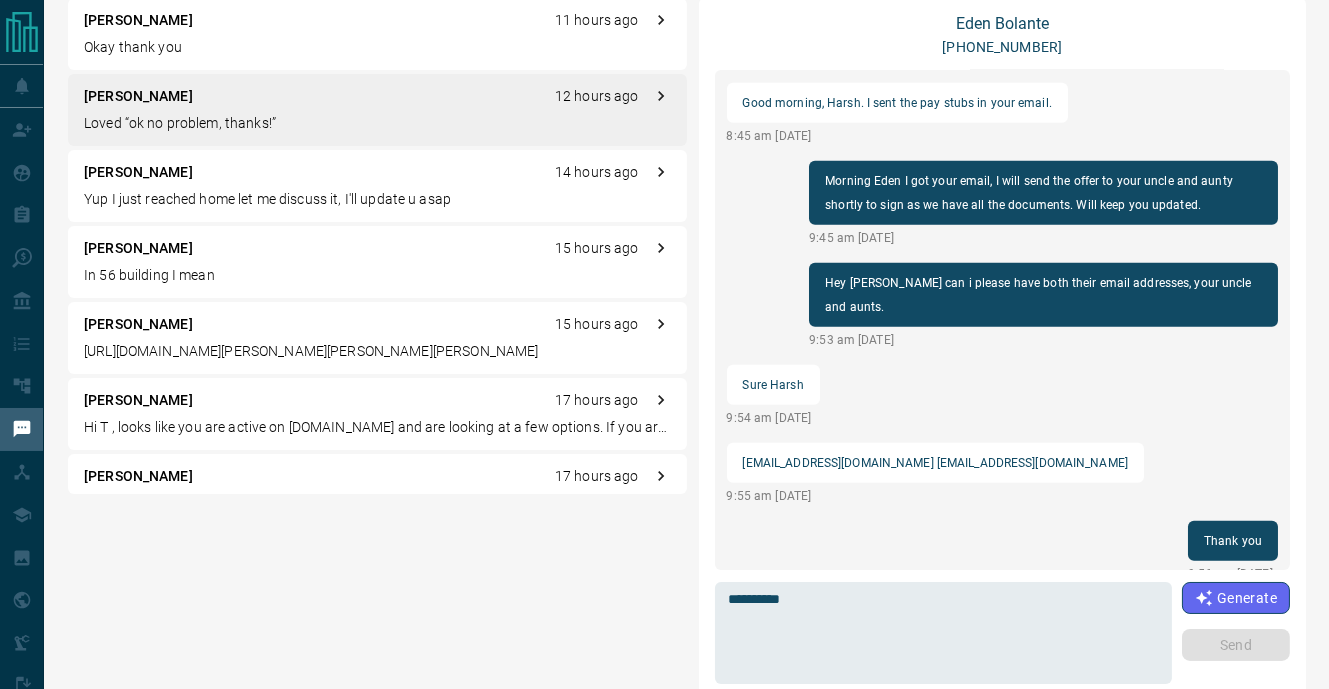 click on "Yup I just reached home let me discuss it, I'll update u asap" at bounding box center (377, 199) 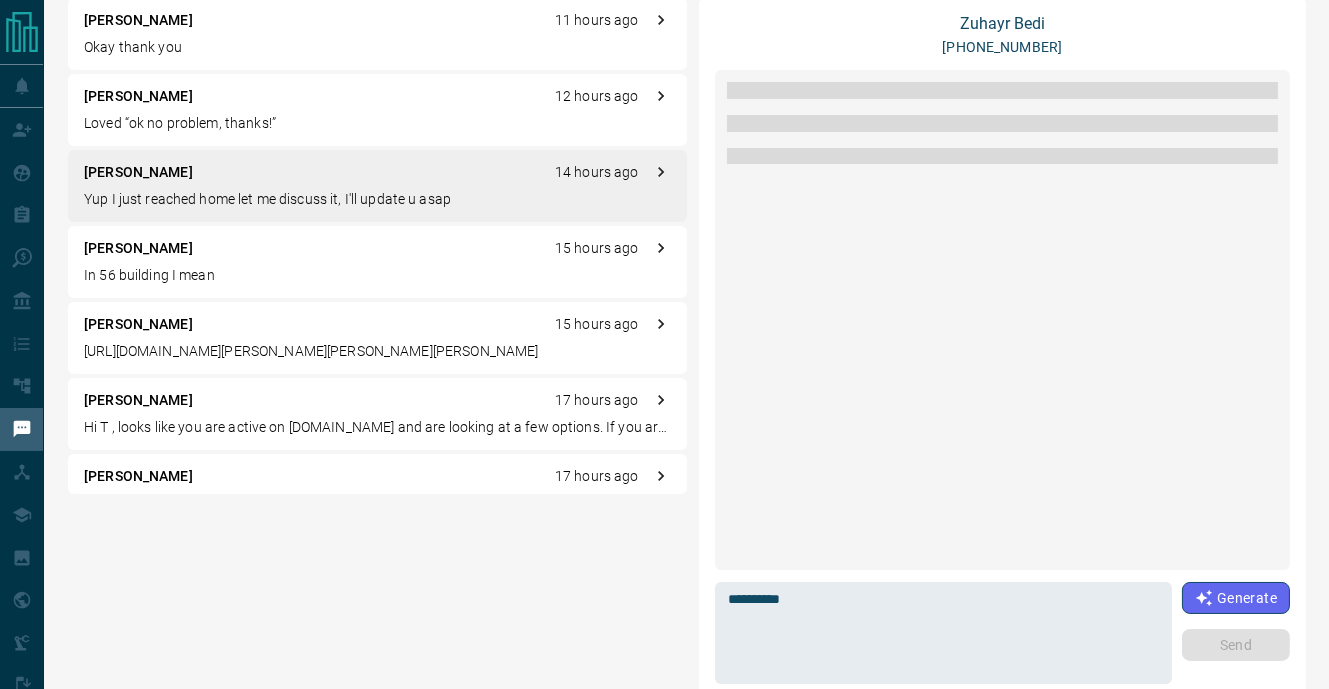 scroll, scrollTop: 2017, scrollLeft: 0, axis: vertical 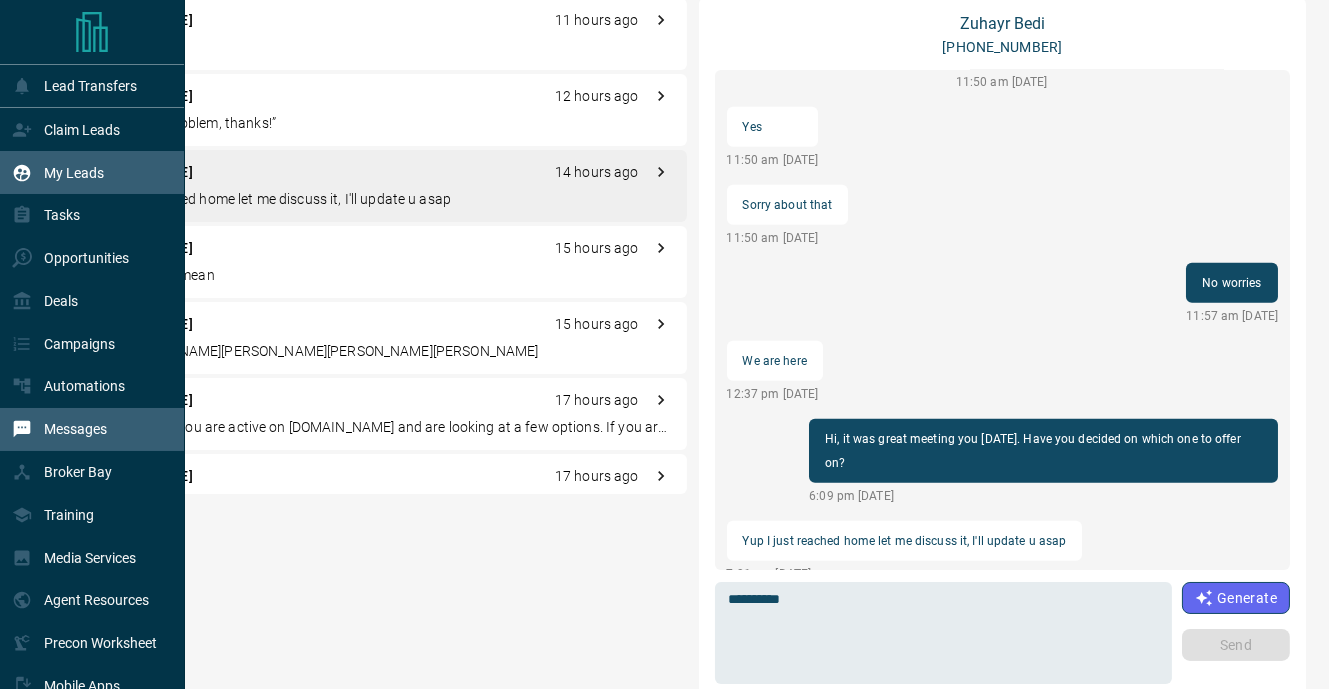 click on "My Leads" at bounding box center (74, 173) 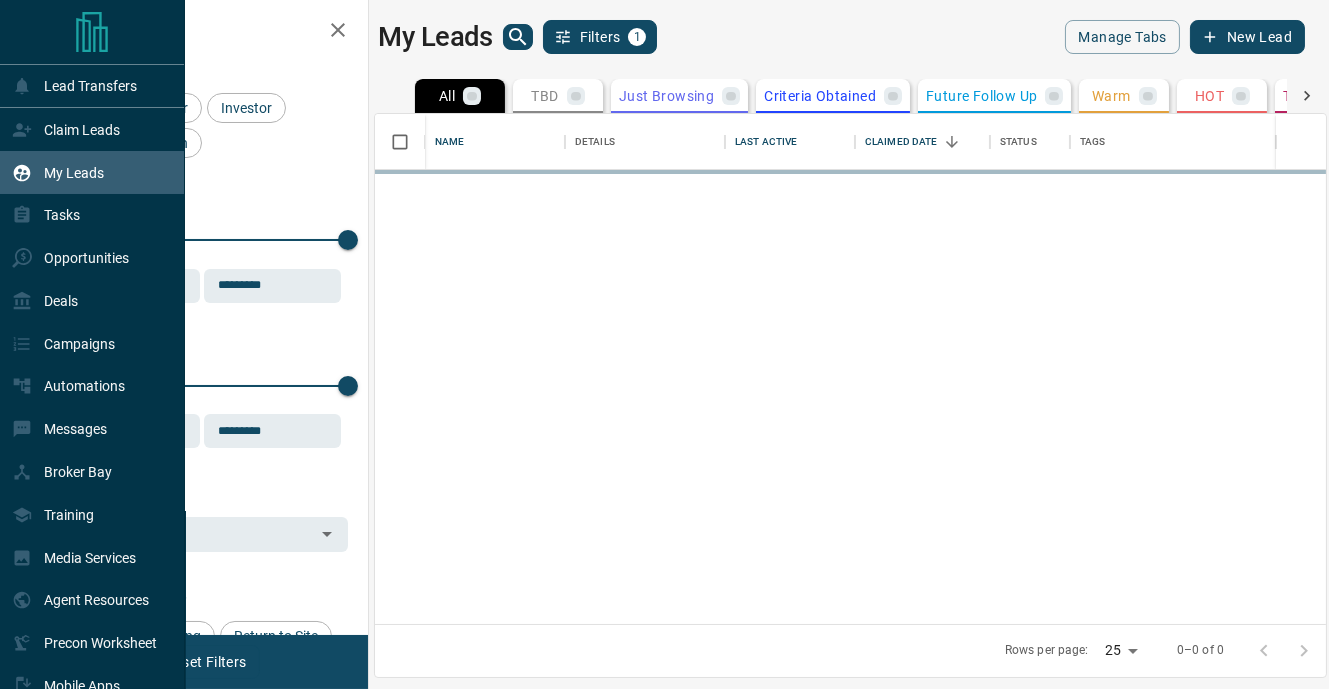 scroll, scrollTop: 0, scrollLeft: 0, axis: both 